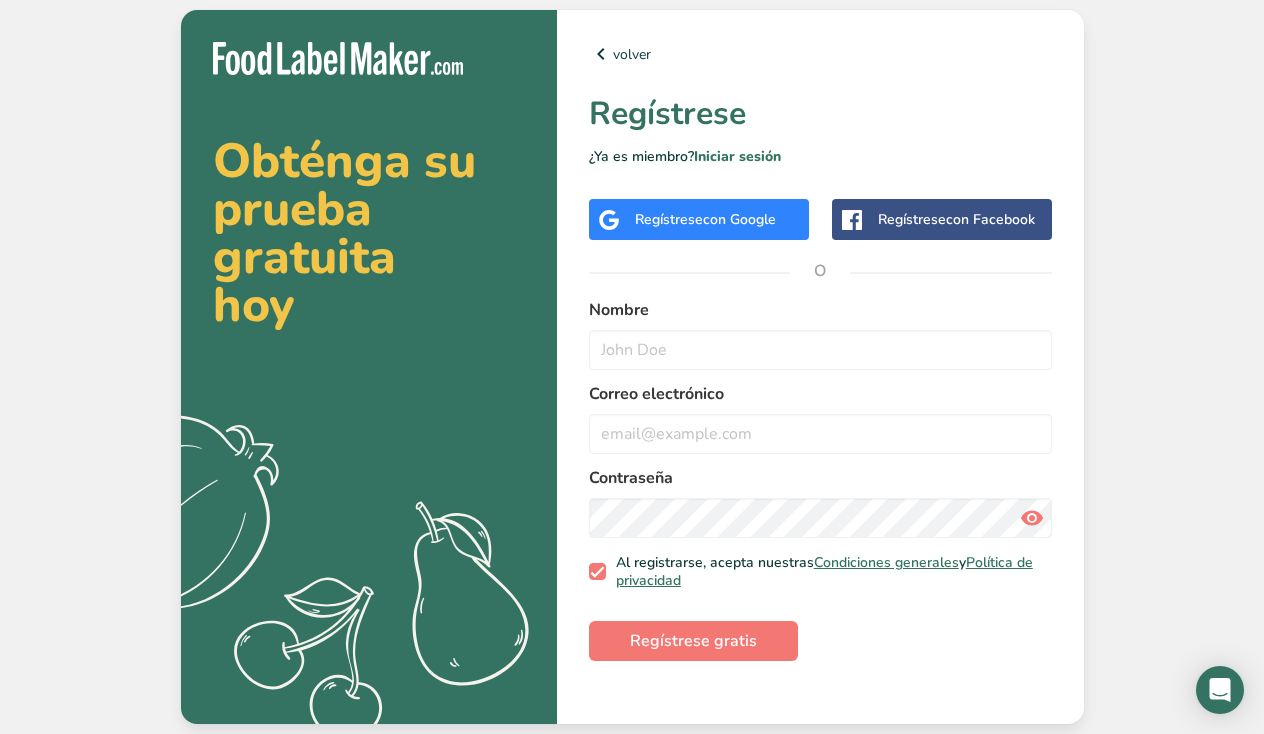 scroll, scrollTop: 0, scrollLeft: 0, axis: both 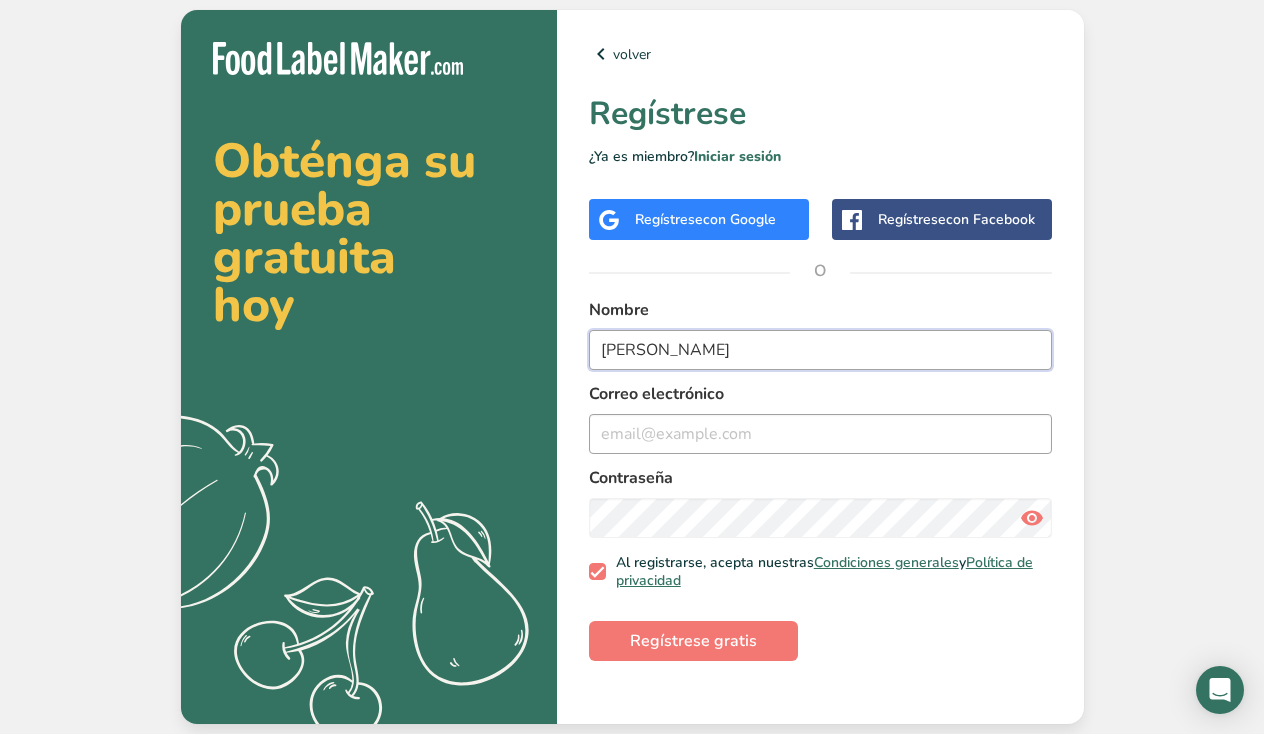 type on "[PERSON_NAME]" 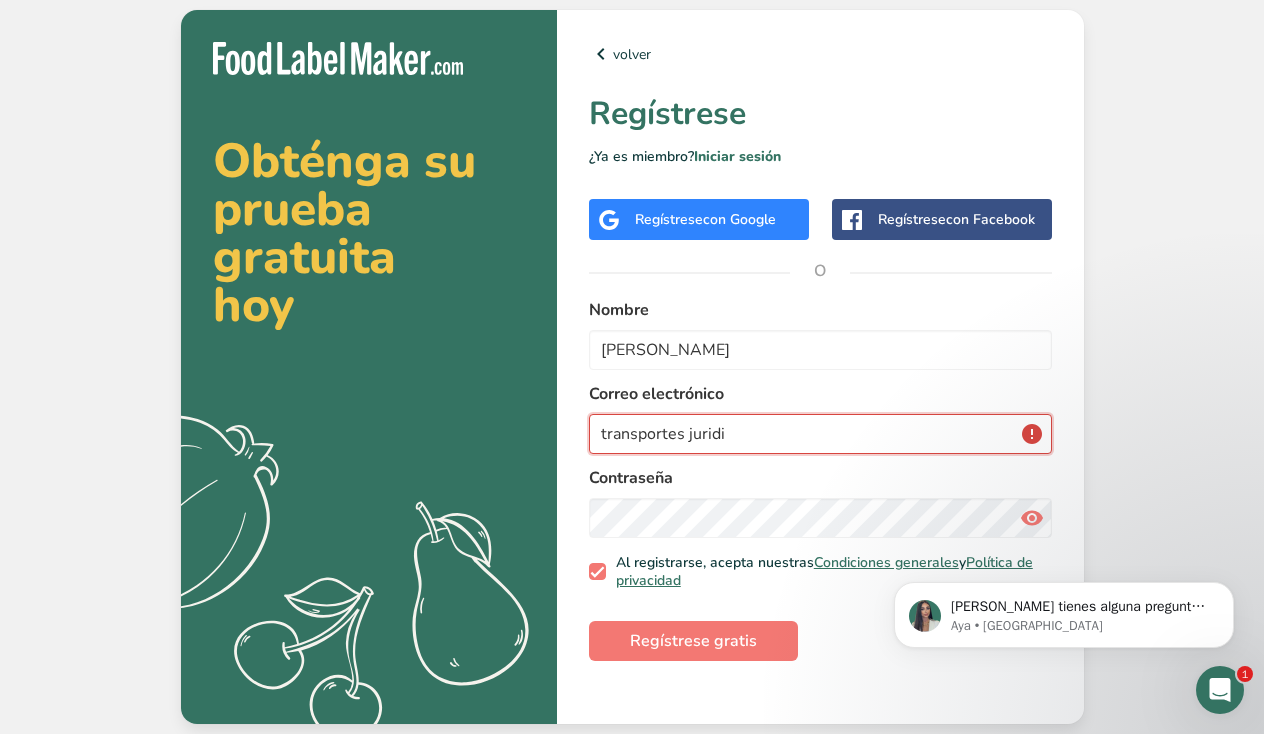 scroll, scrollTop: 0, scrollLeft: 0, axis: both 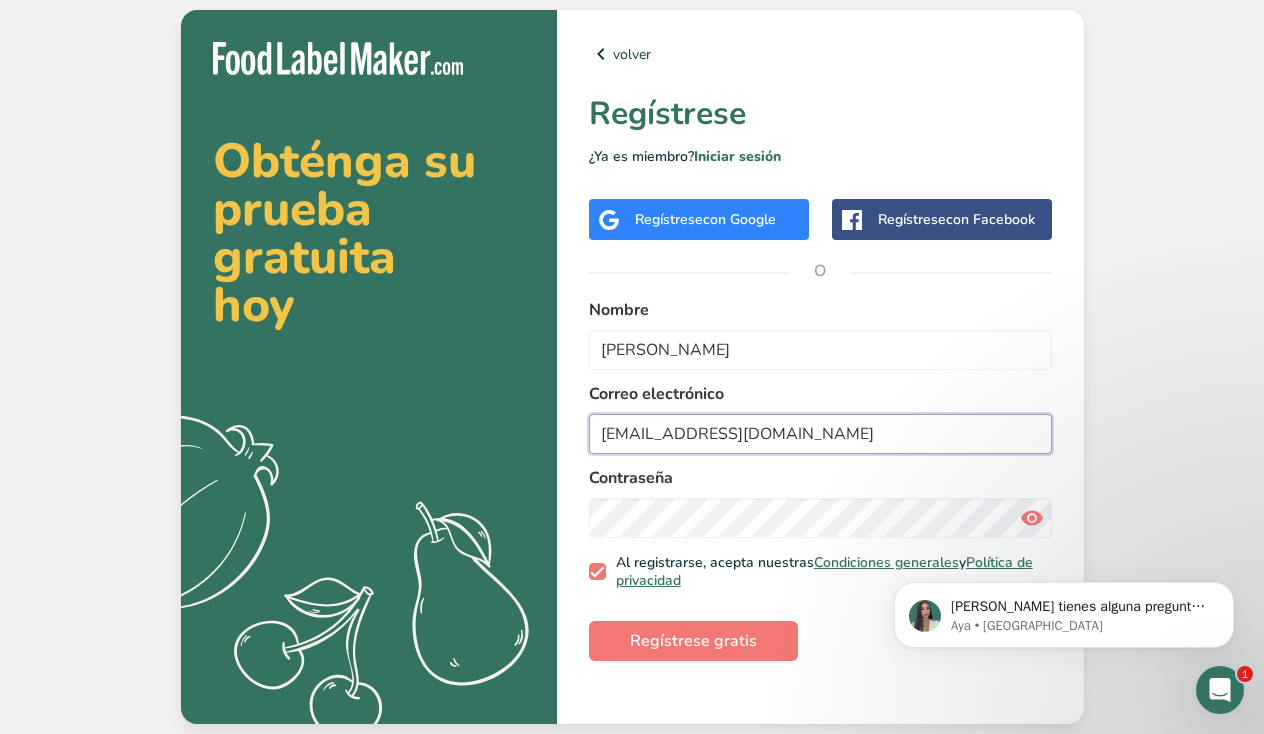 type on "[EMAIL_ADDRESS][DOMAIN_NAME]" 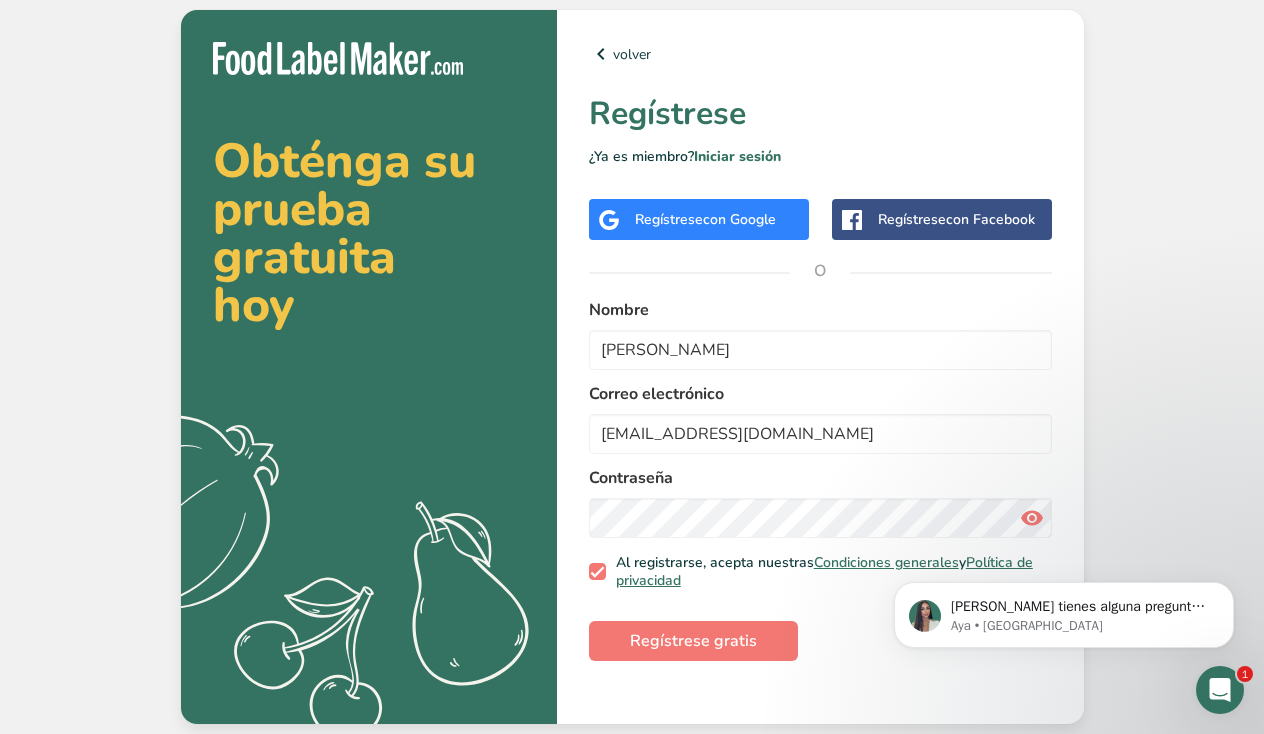 click on "[PERSON_NAME] tienes alguna pregunta no dudes en consultarnos. ¡Estamos aquí para ayudarte! 😊 Aya • [GEOGRAPHIC_DATA]" at bounding box center (1064, 523) 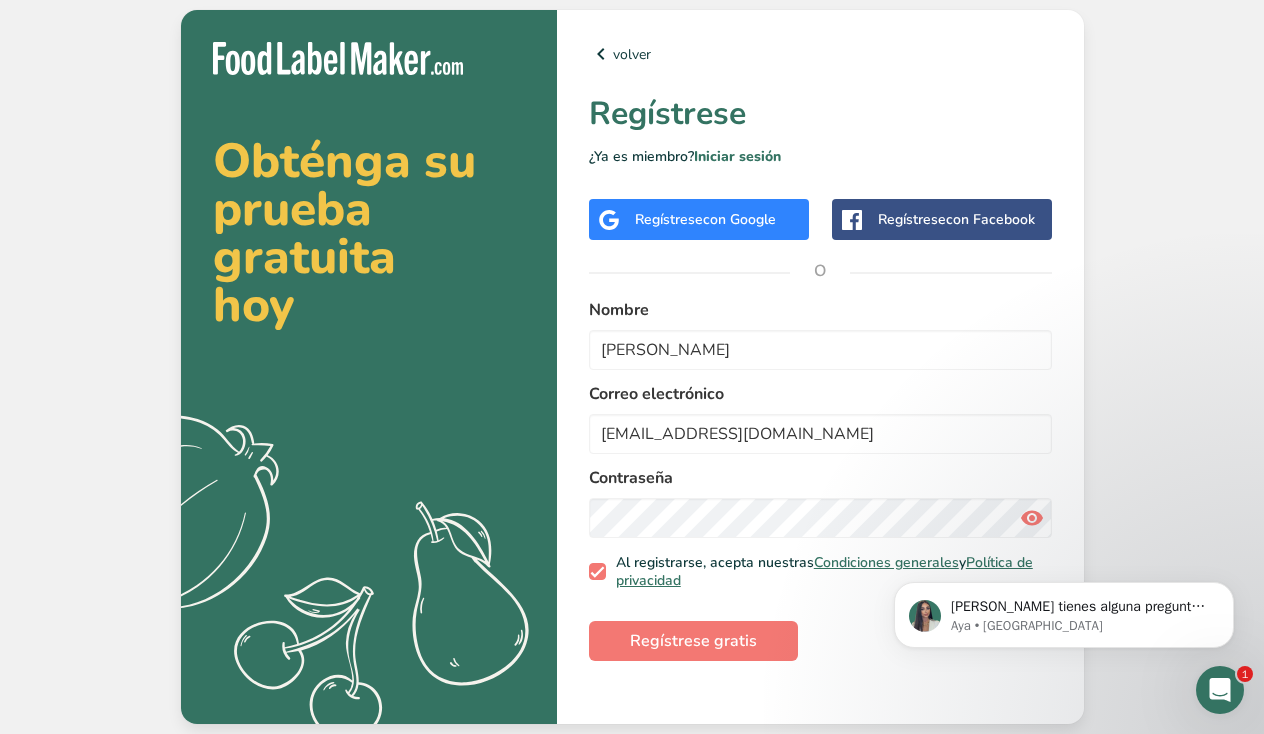 click on "[PERSON_NAME] tienes alguna pregunta no dudes en consultarnos. ¡Estamos aquí para ayudarte! 😊 Aya • [GEOGRAPHIC_DATA]" at bounding box center (1064, 523) 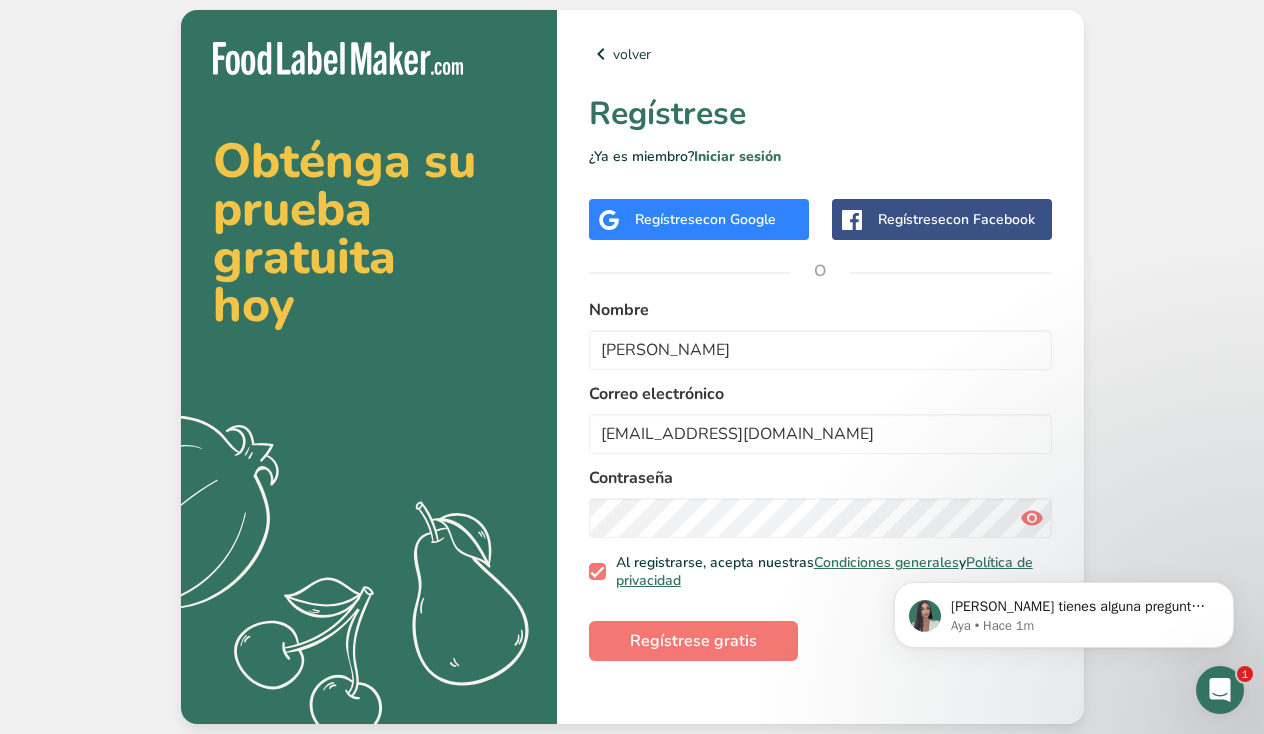 click on "[PERSON_NAME] tienes alguna pregunta no dudes en consultarnos. ¡Estamos aquí para ayudarte! 😊 Aya • Hace 1m" at bounding box center (1064, 523) 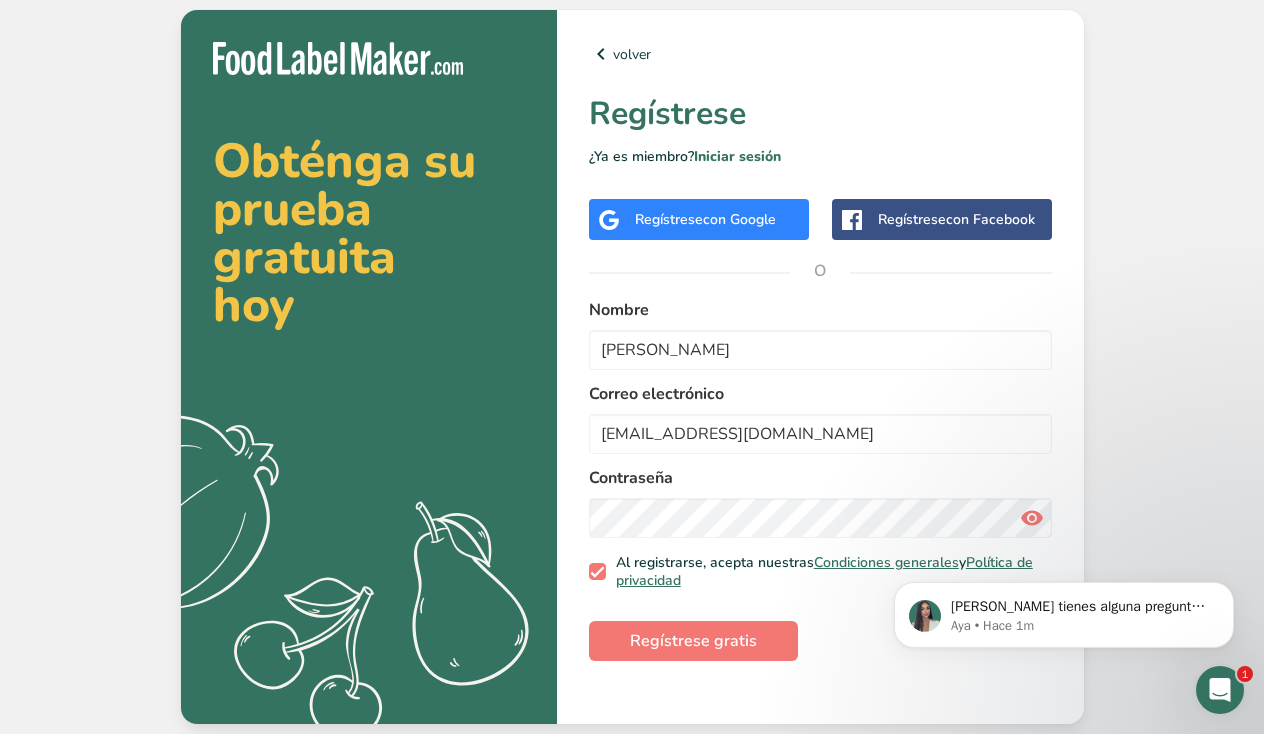 click at bounding box center [1032, 518] 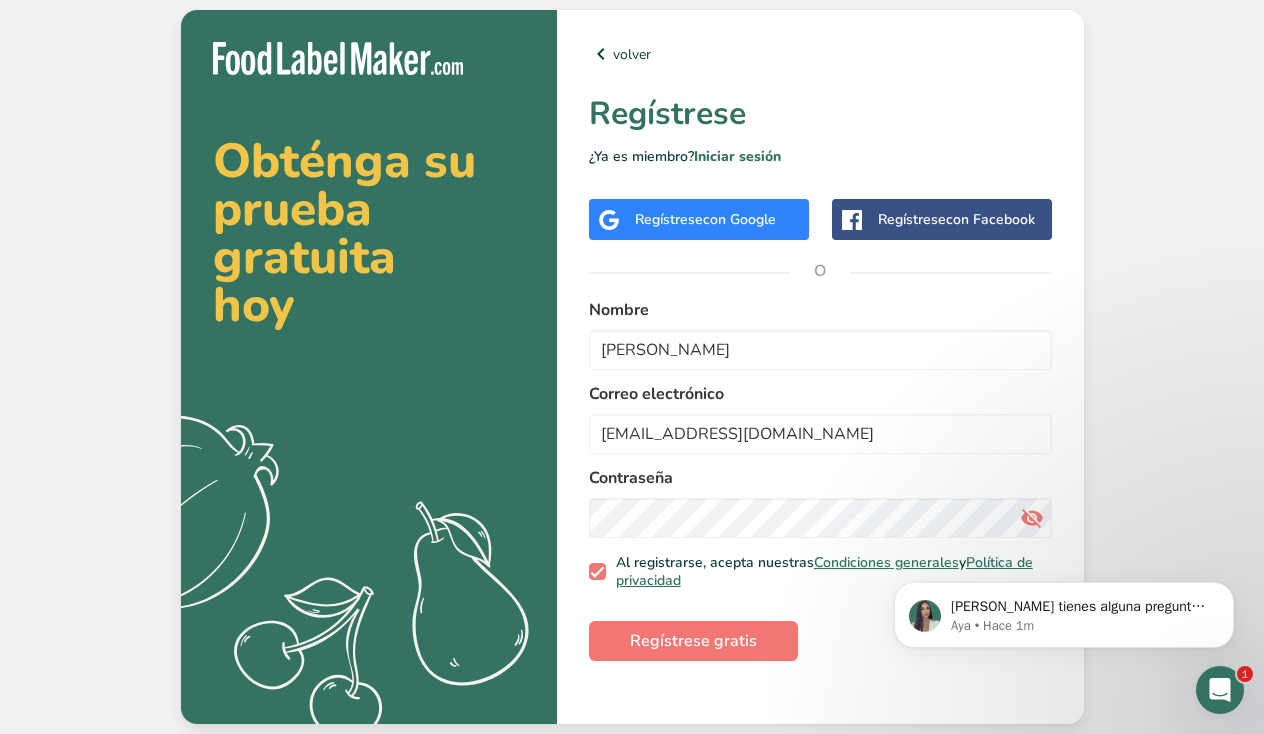 click on "Nombre [PERSON_NAME] electrónico [EMAIL_ADDRESS][DOMAIN_NAME]   Contraseña
Al registrarse, acepta nuestras
Condiciones generales
y
Política de privacidad
Regístrese gratis" at bounding box center (820, 479) 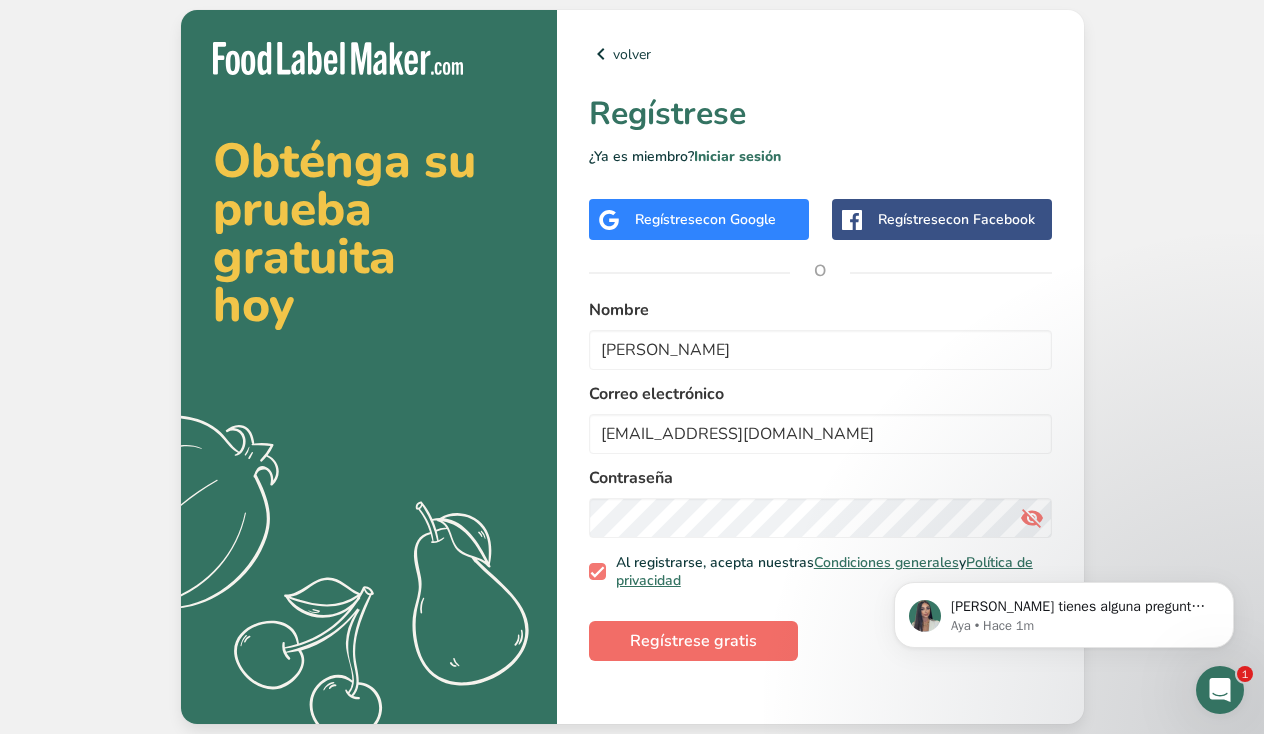 click on "Regístrese gratis" at bounding box center (693, 641) 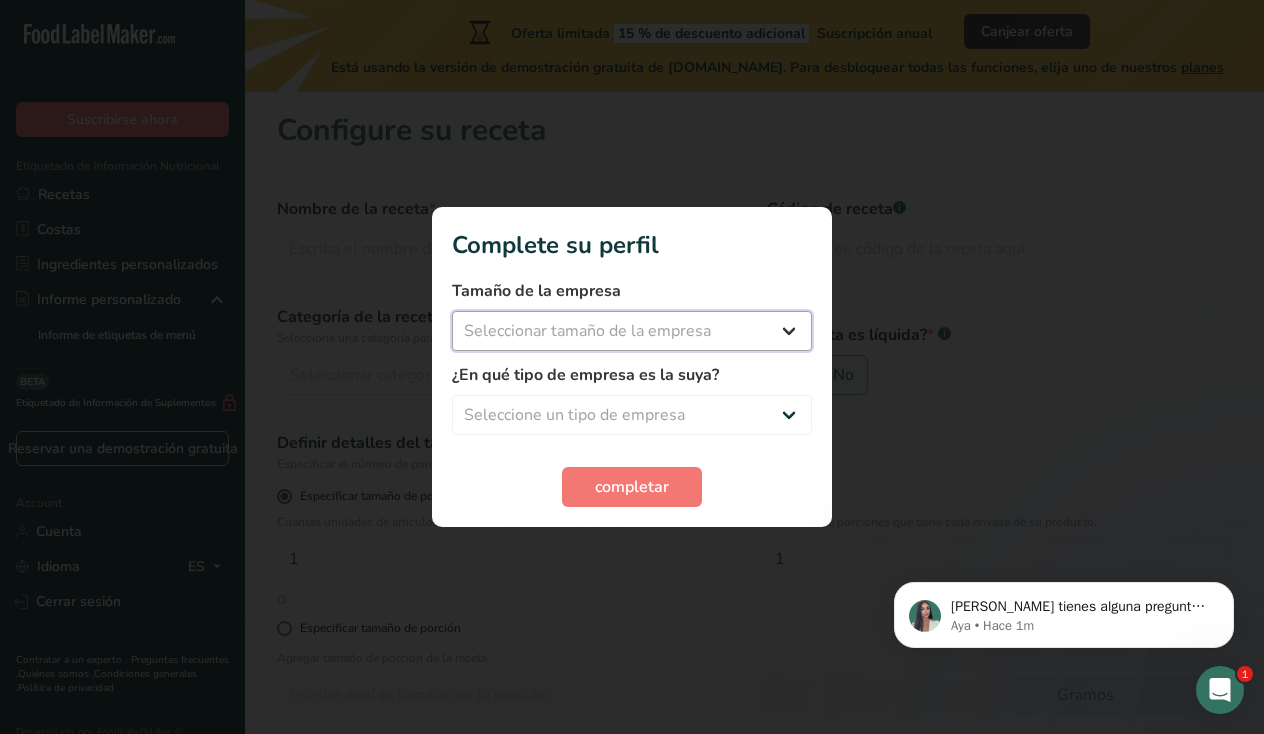 select on "1" 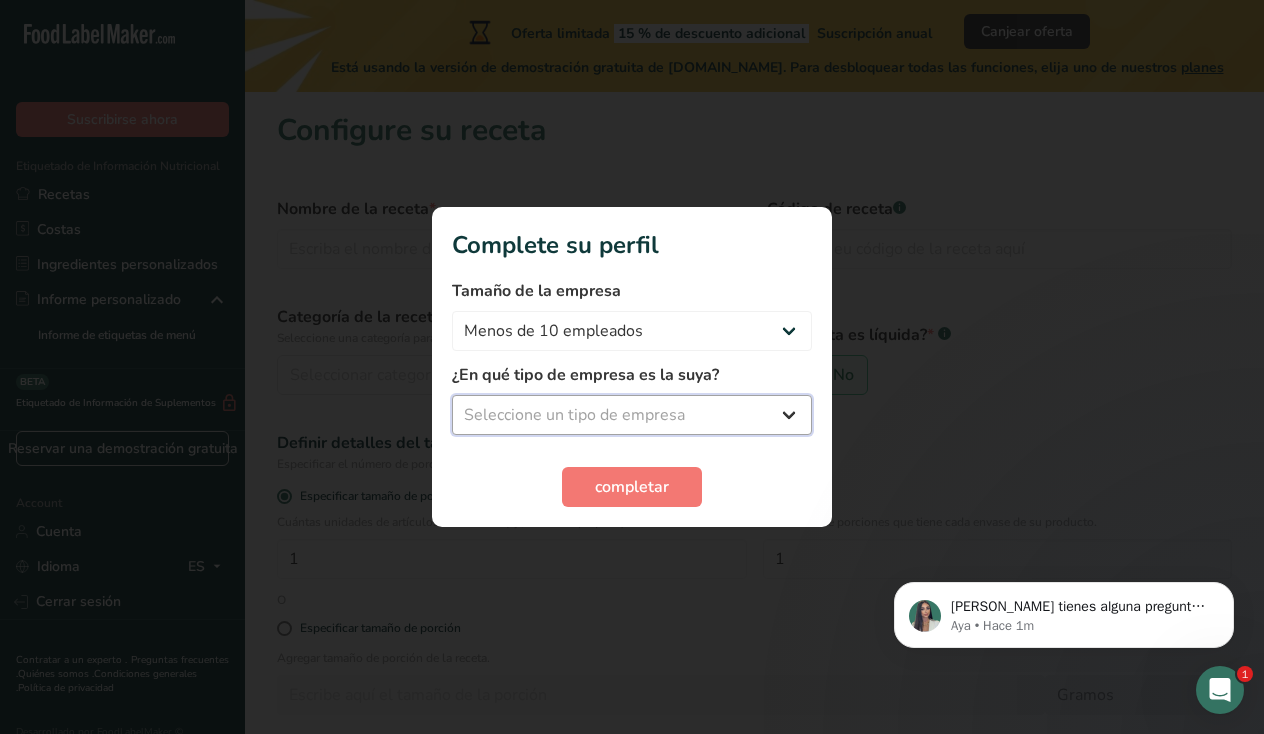select on "8" 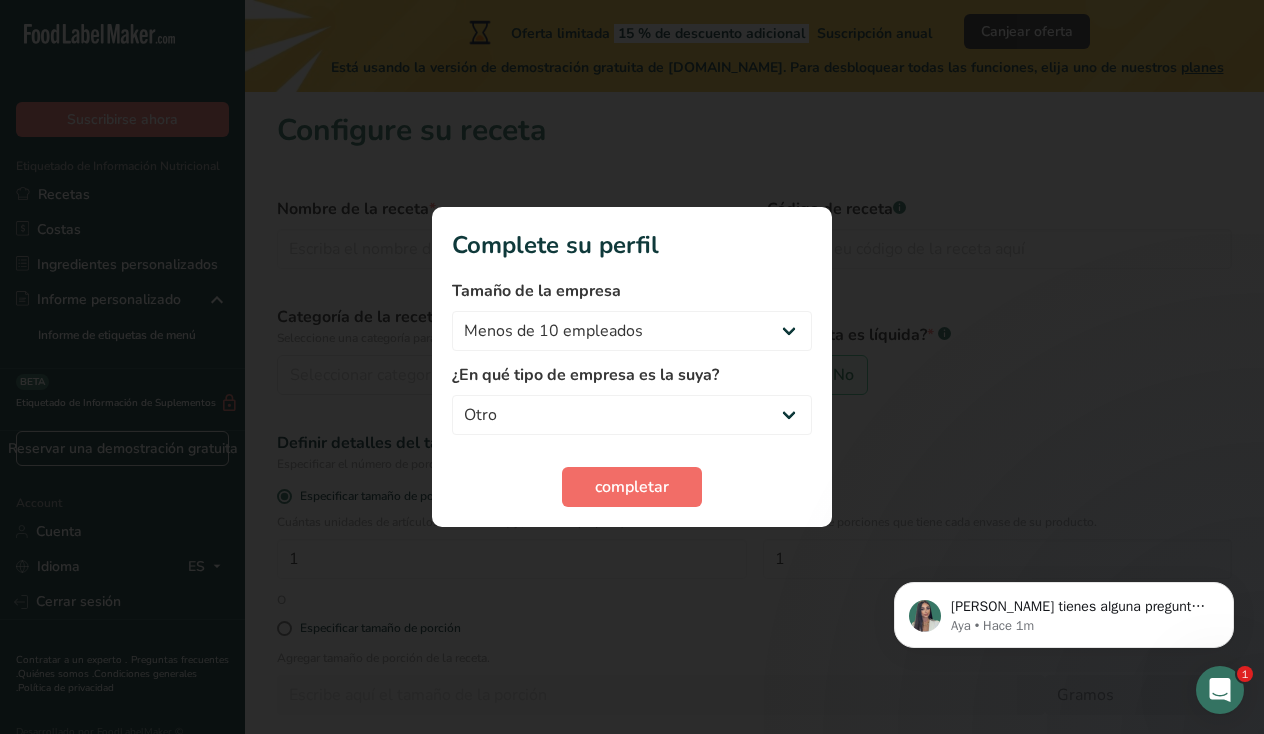 click on "completar" at bounding box center (632, 487) 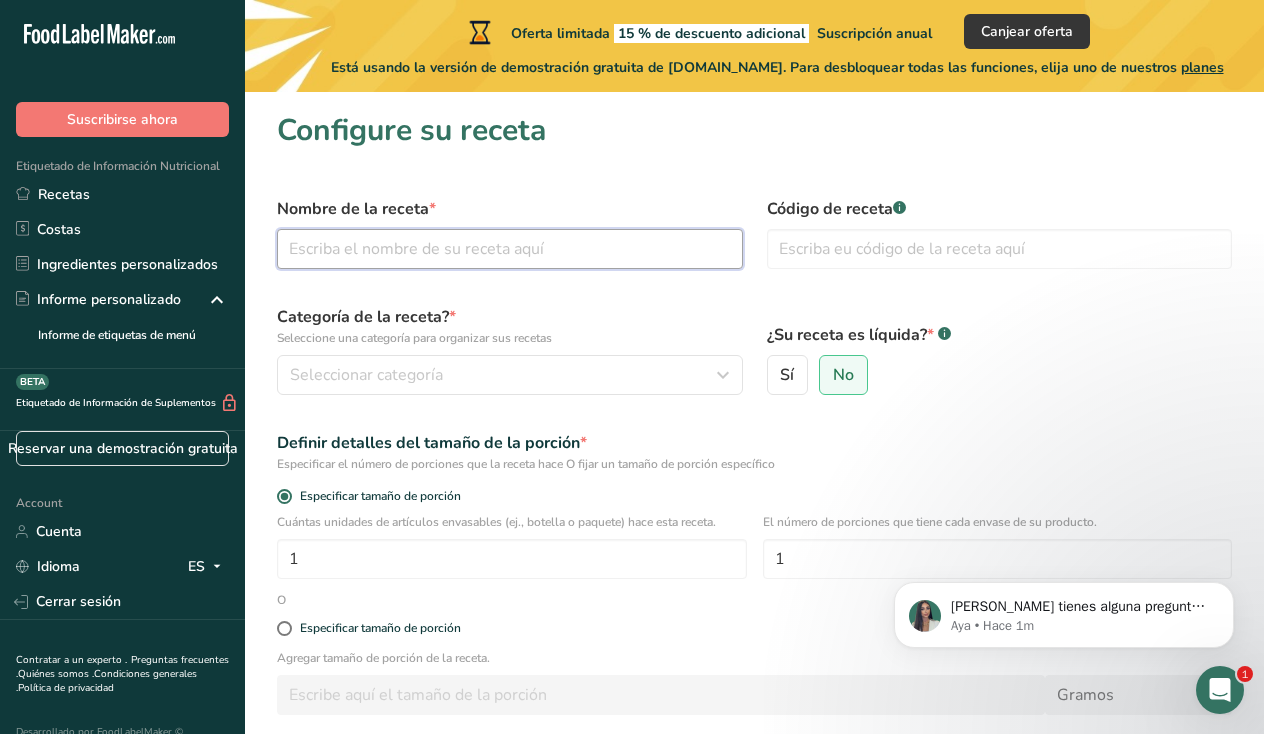 click at bounding box center (510, 249) 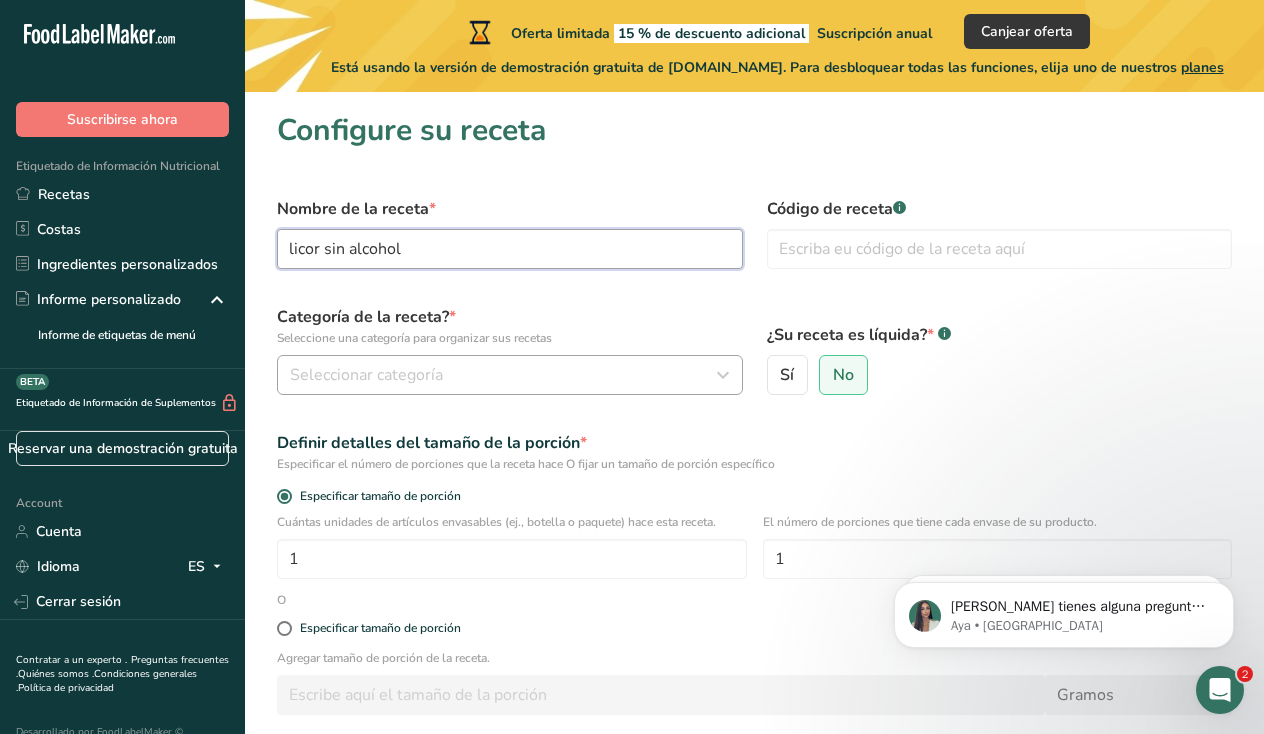 type on "licor sin alcohol" 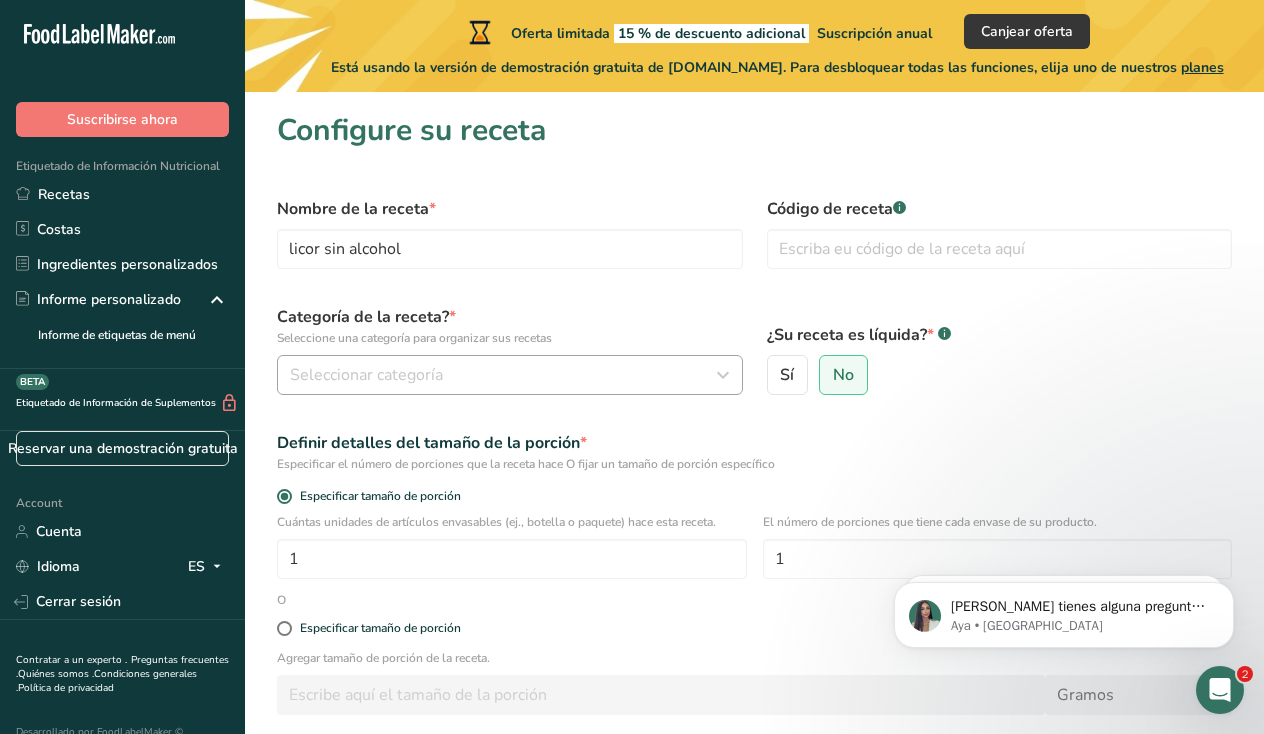click on "Seleccionar categoría" at bounding box center [504, 375] 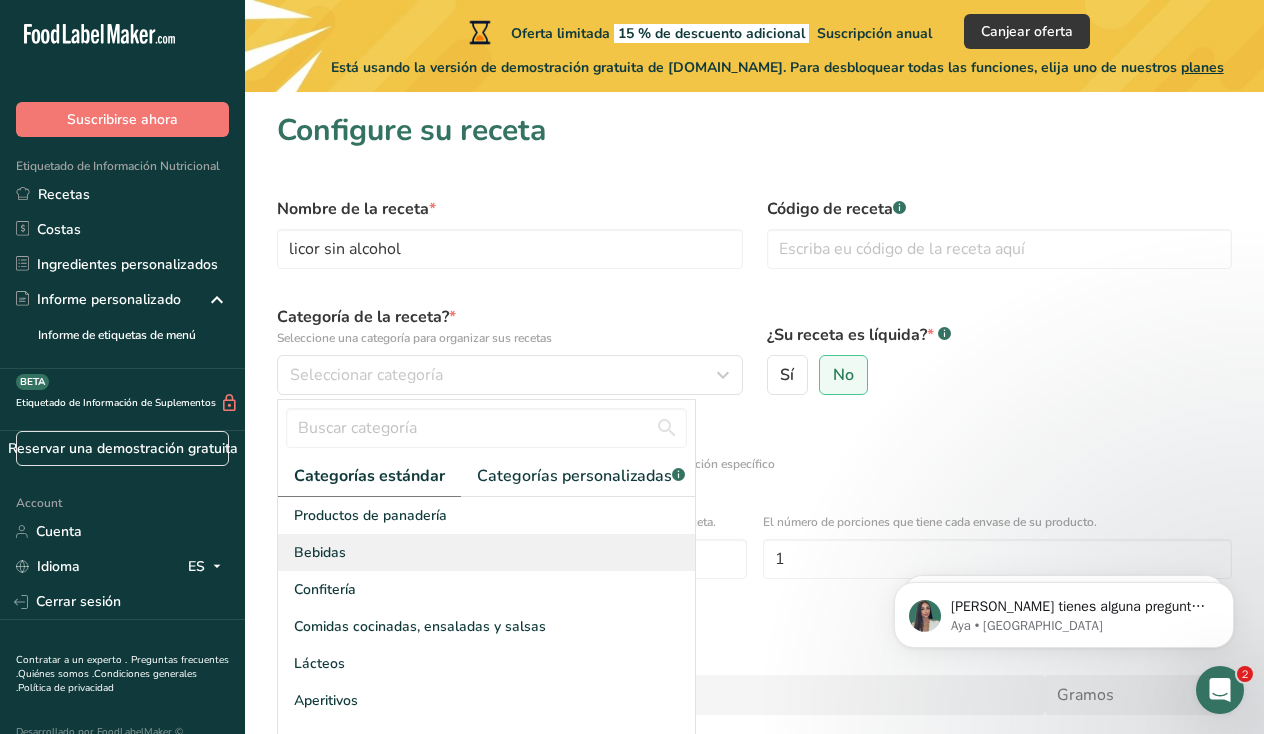 click on "Bebidas" at bounding box center [486, 552] 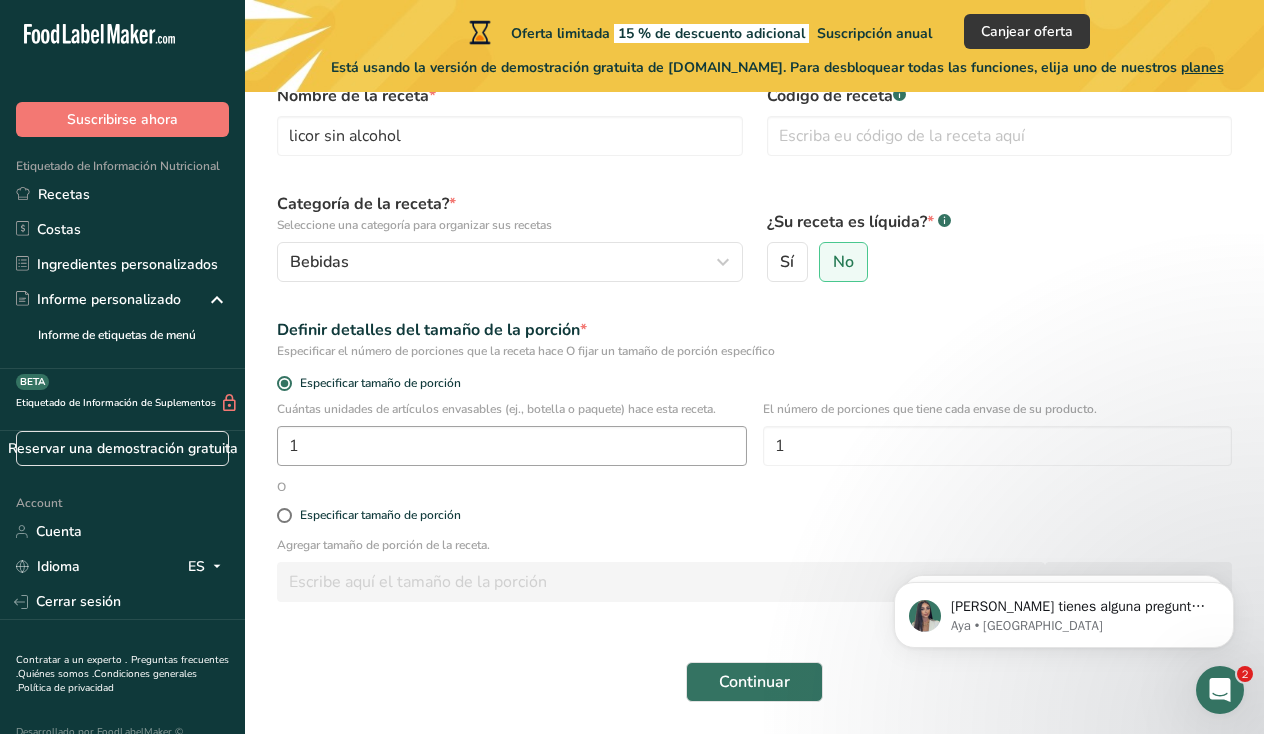 scroll, scrollTop: 124, scrollLeft: 0, axis: vertical 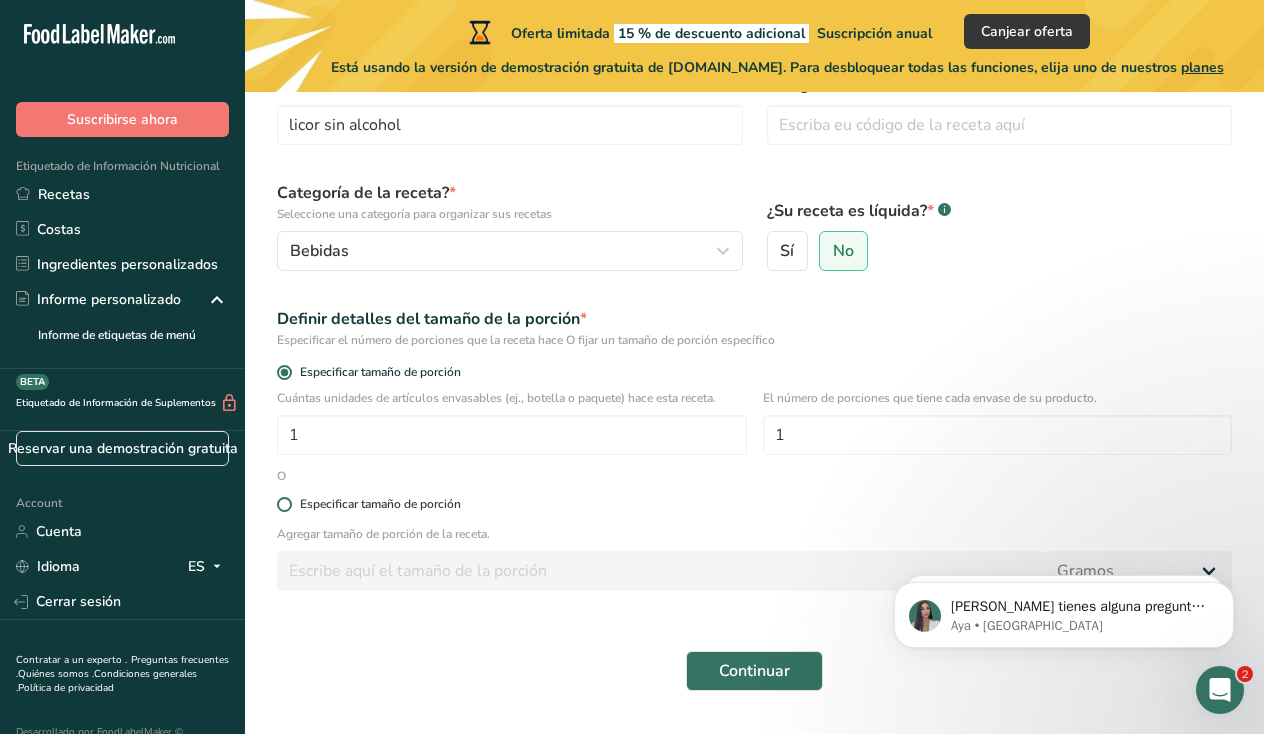 click at bounding box center [284, 504] 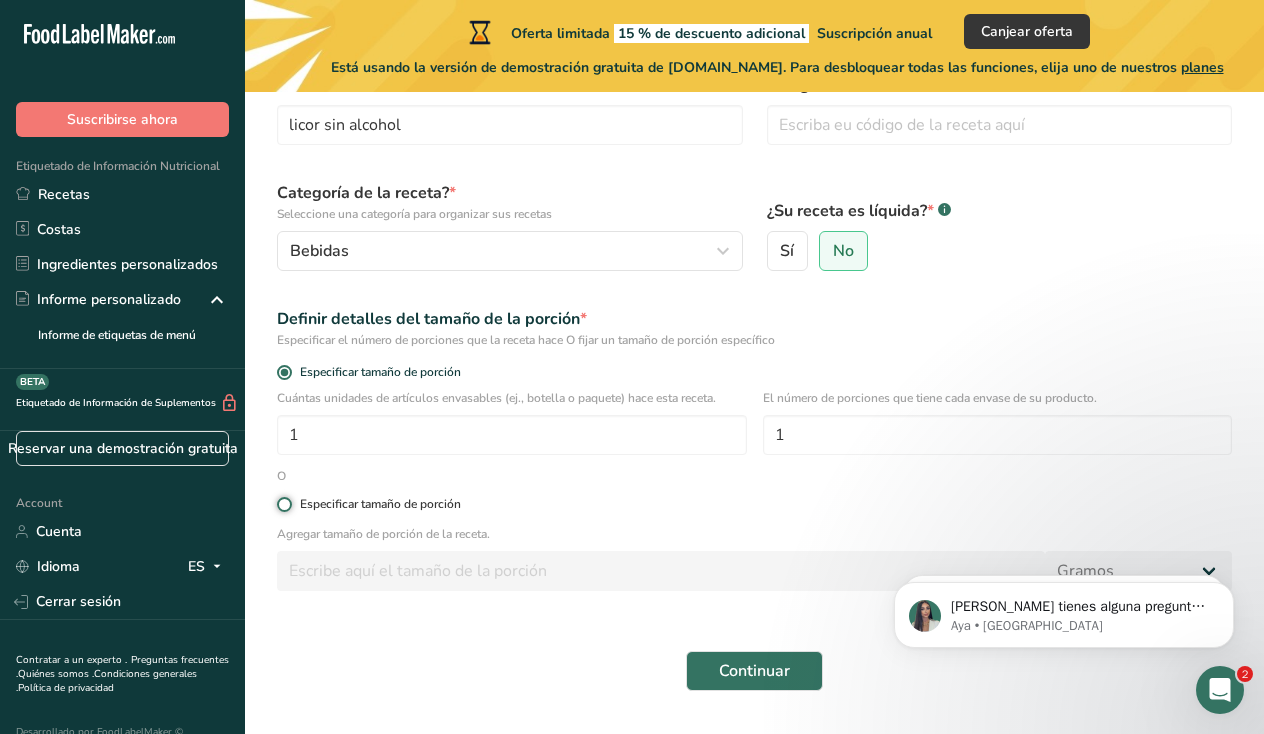click on "Especificar tamaño de porción" at bounding box center (283, 504) 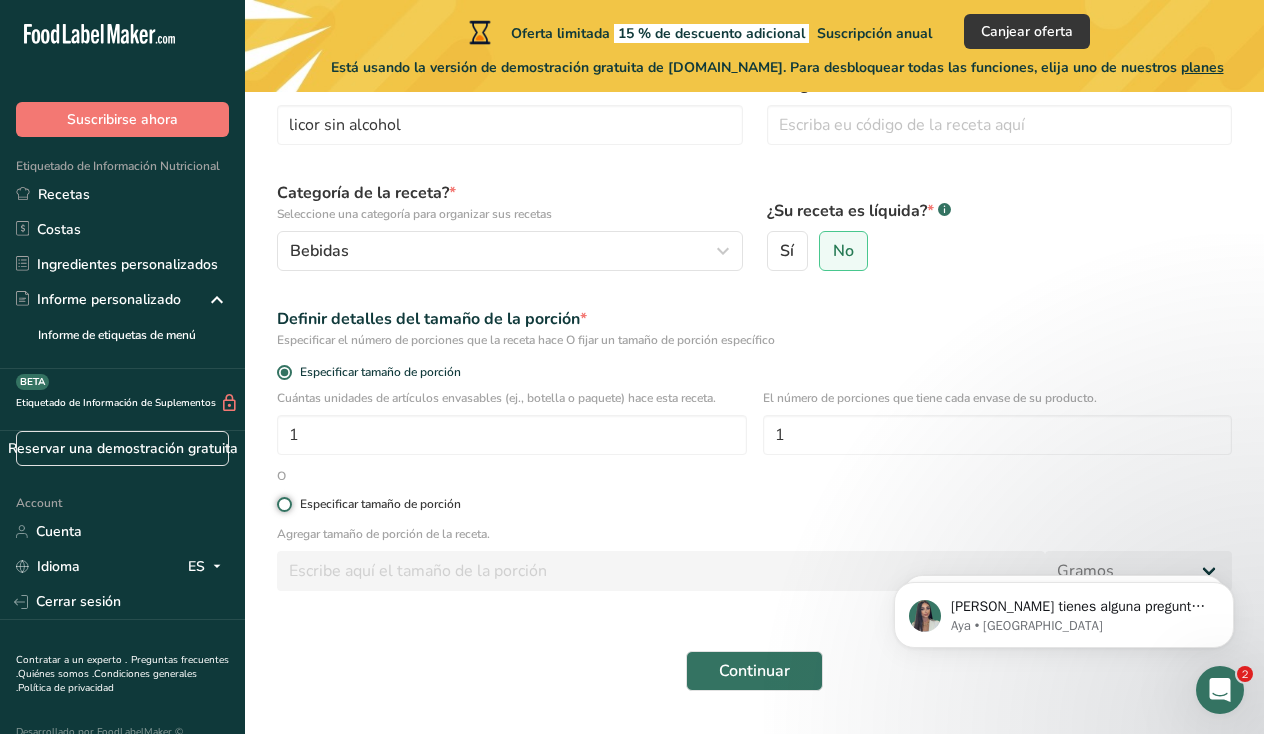 radio on "true" 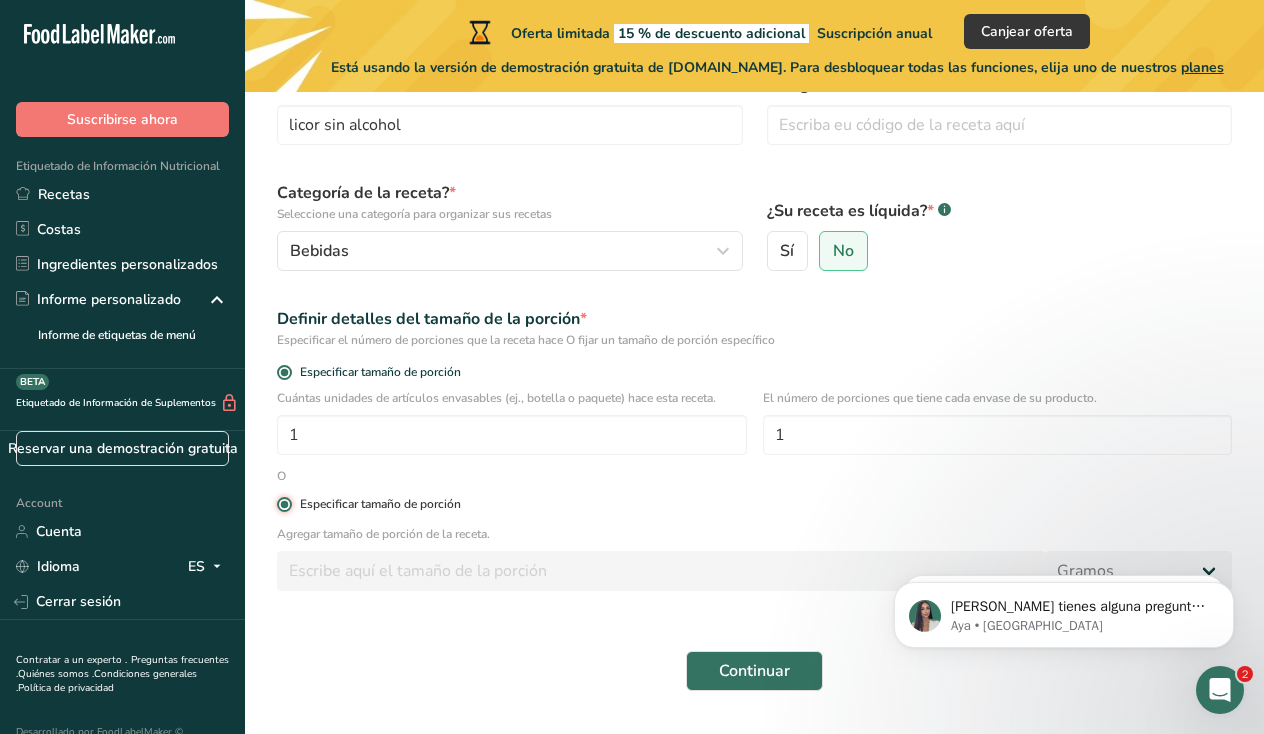 radio on "false" 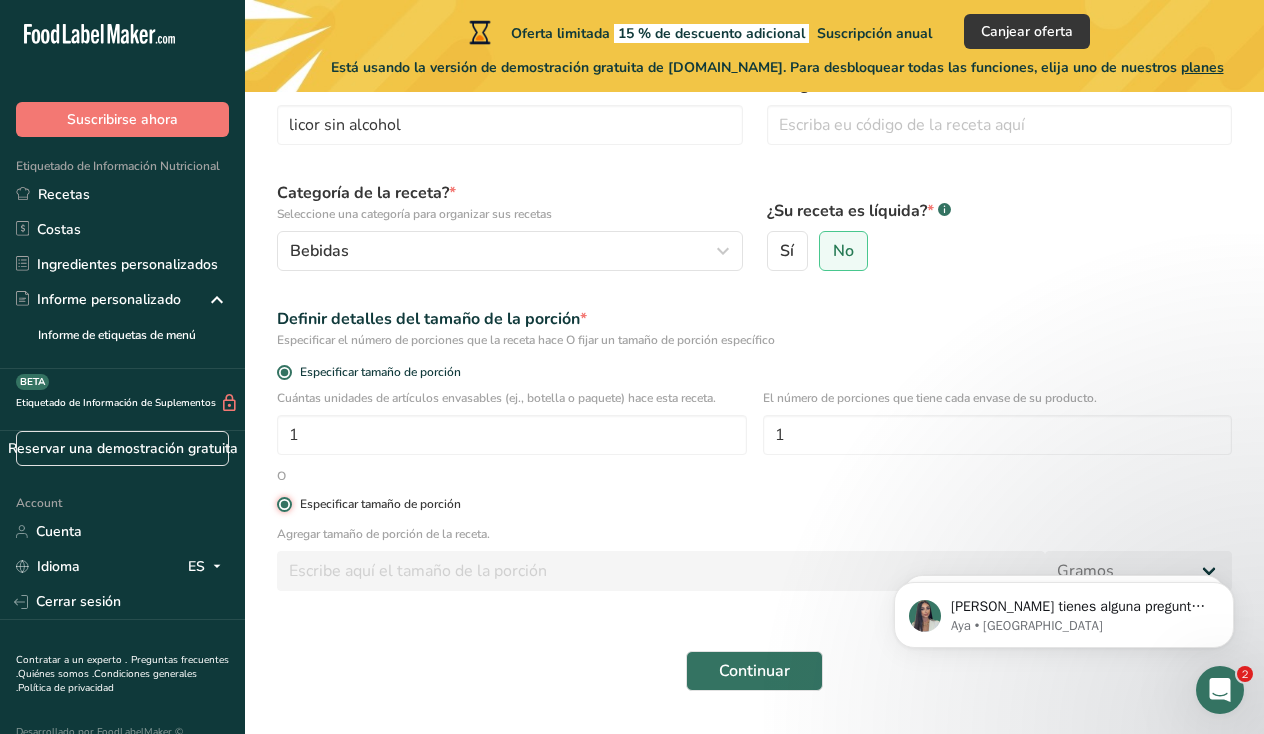 type 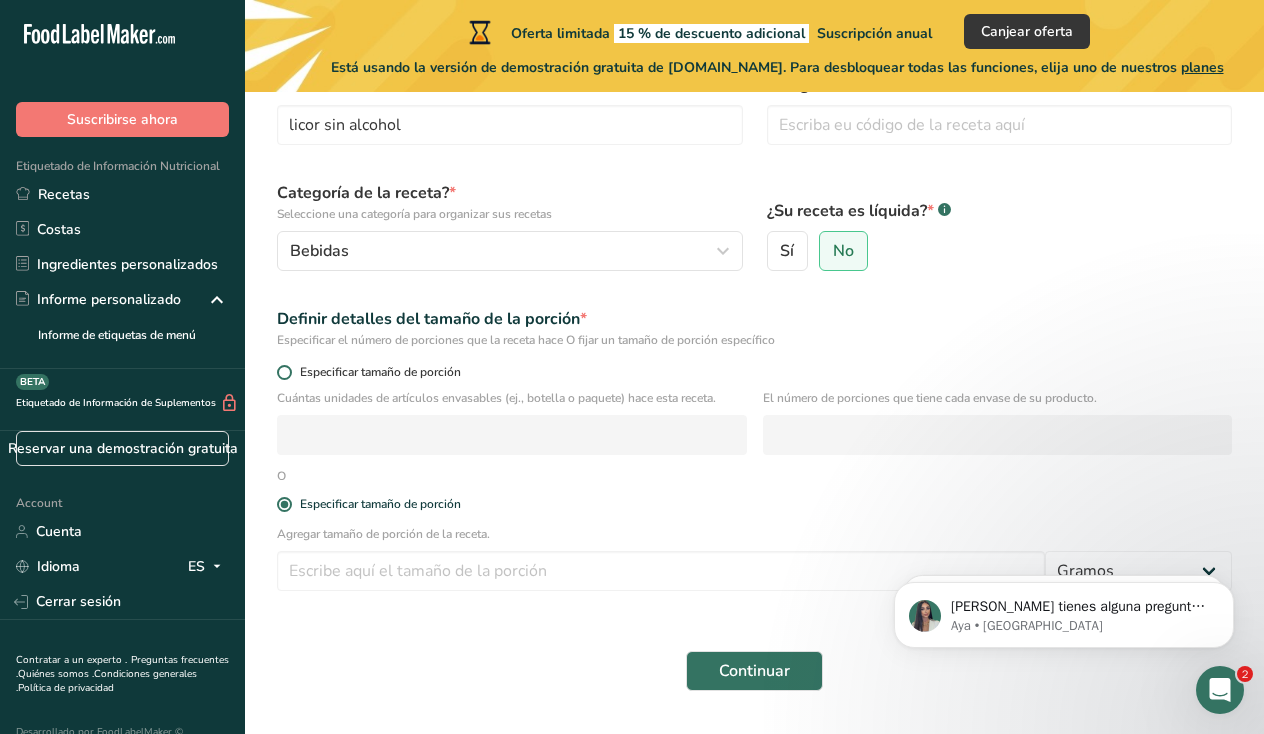 click at bounding box center (284, 372) 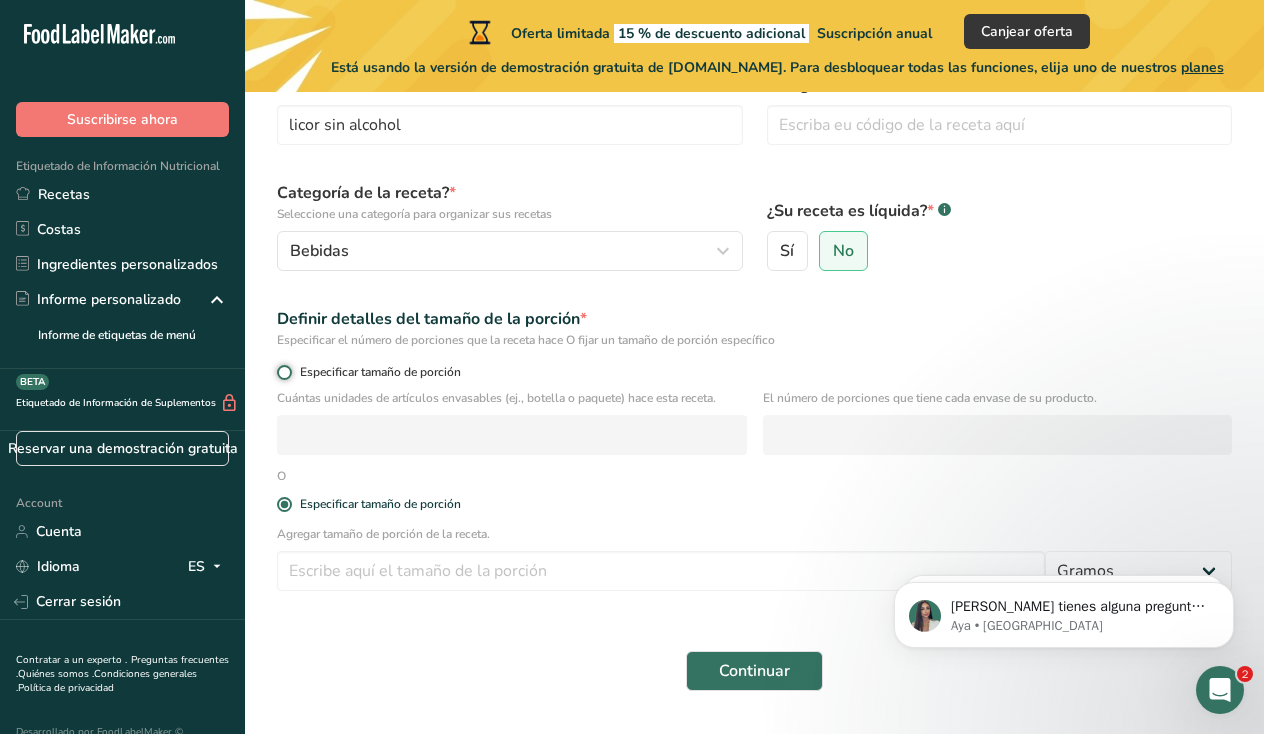 click on "Especificar tamaño de porción" at bounding box center [283, 372] 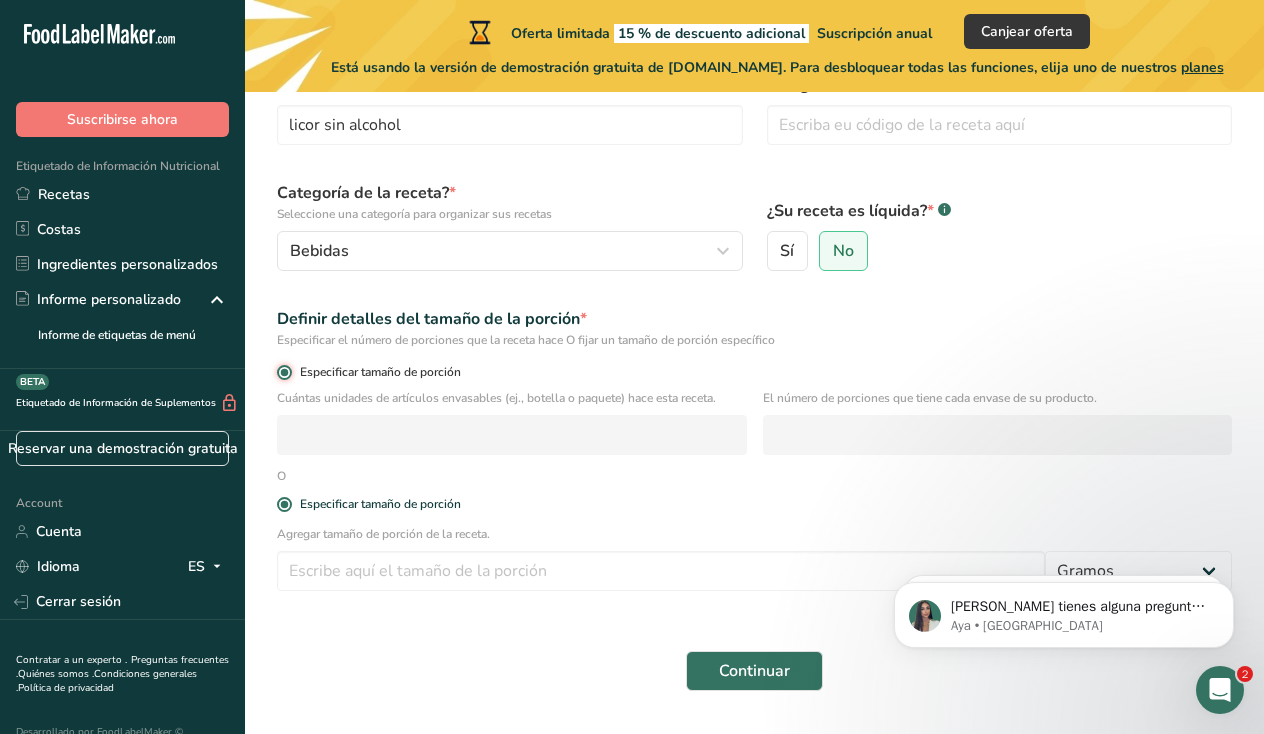 radio on "false" 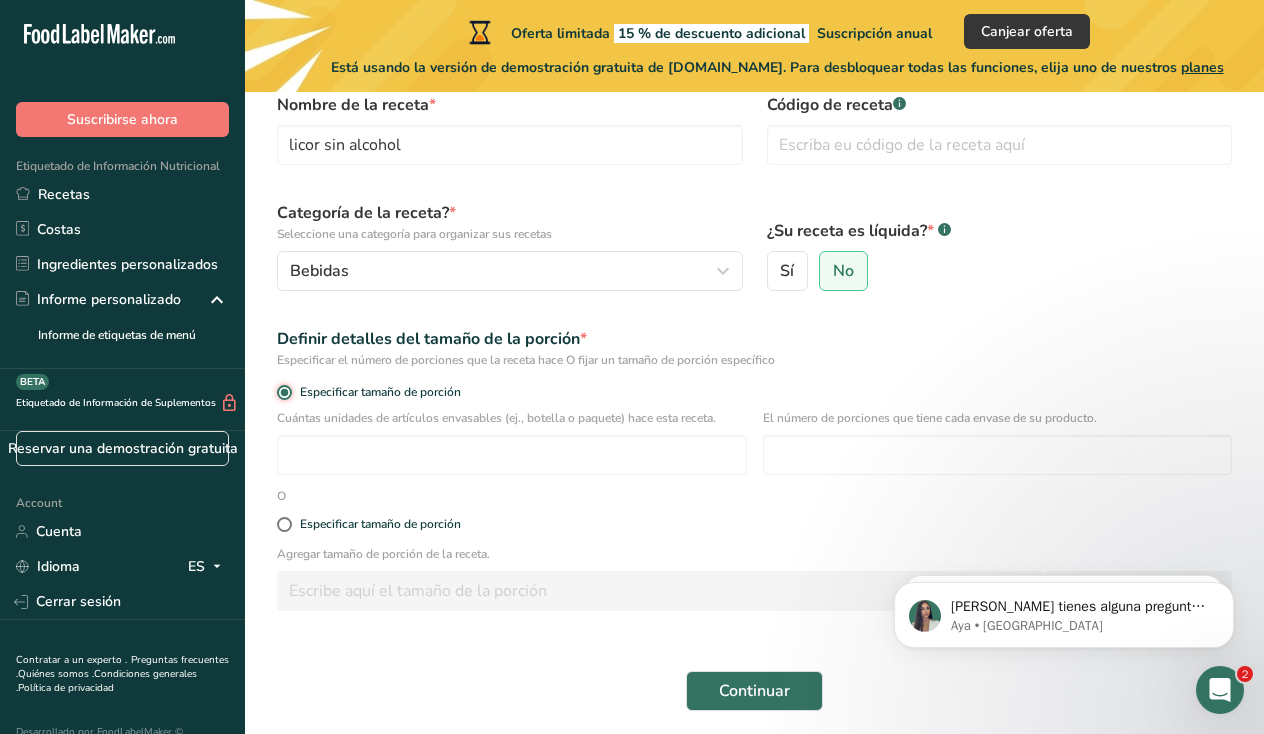 scroll, scrollTop: 101, scrollLeft: 0, axis: vertical 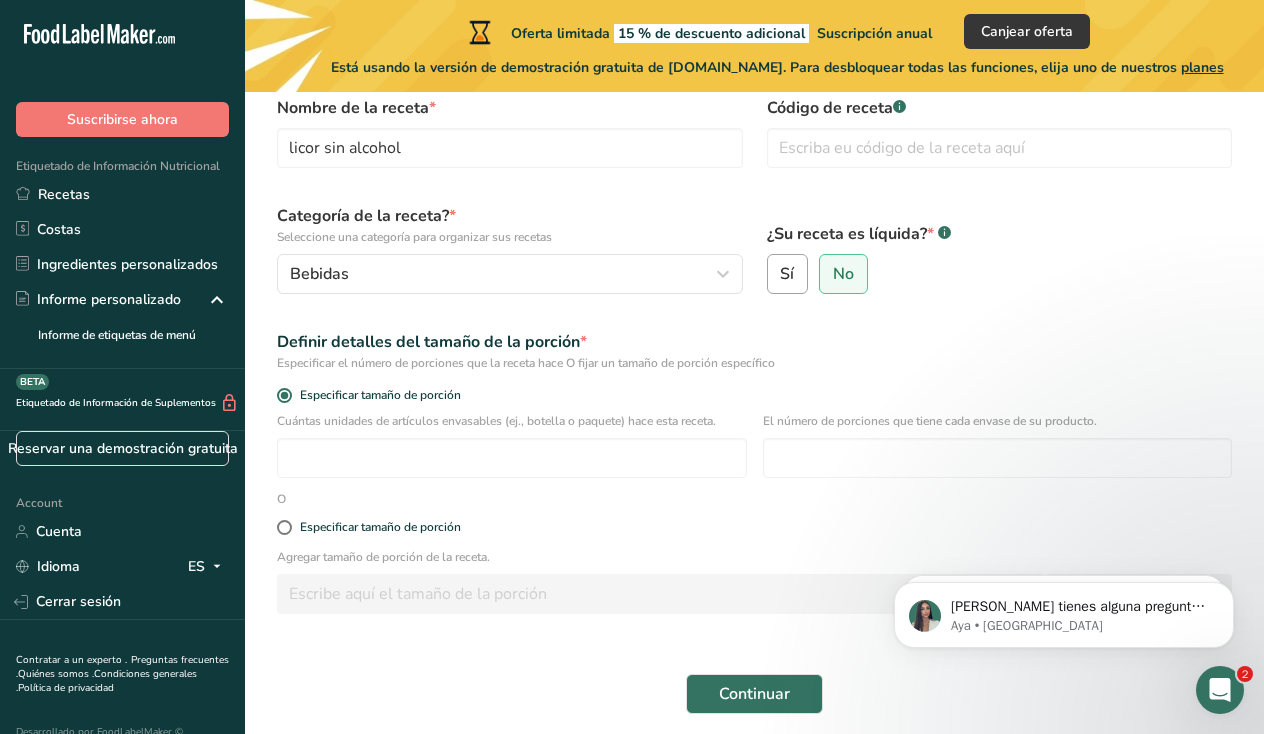 click on "Sí" at bounding box center (787, 274) 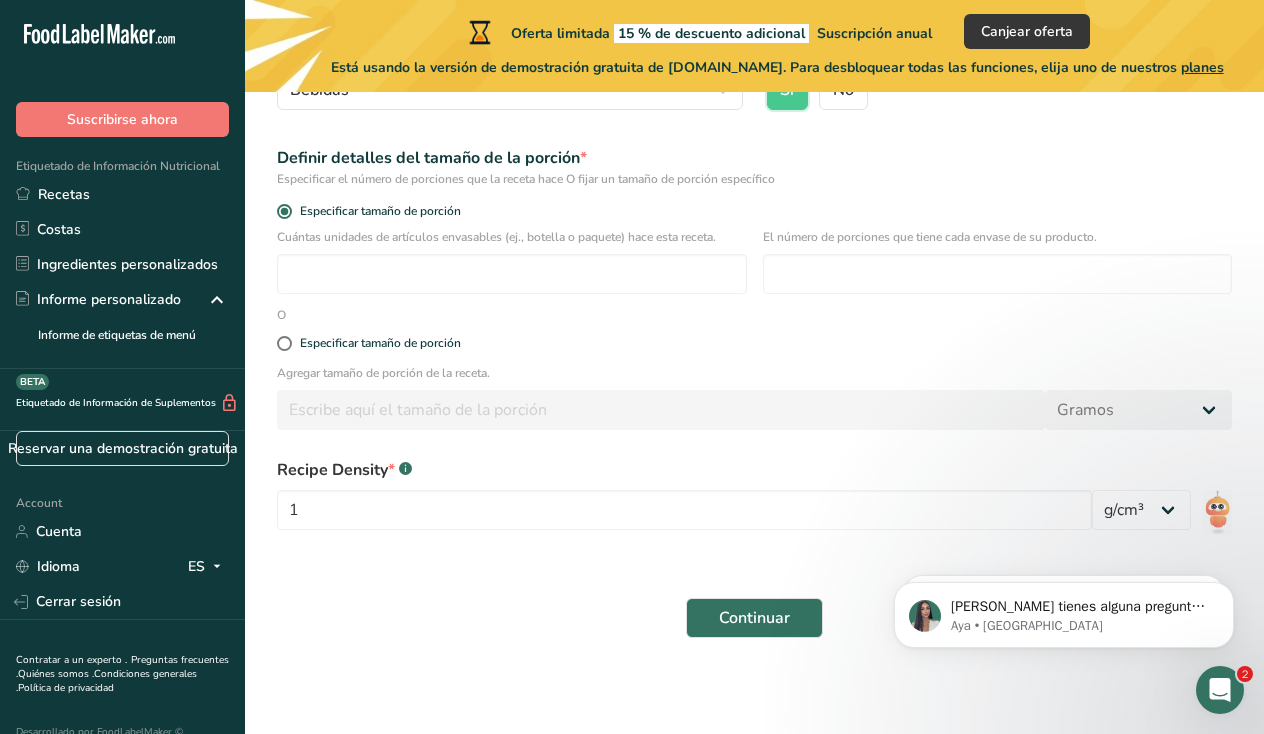 scroll, scrollTop: 285, scrollLeft: 0, axis: vertical 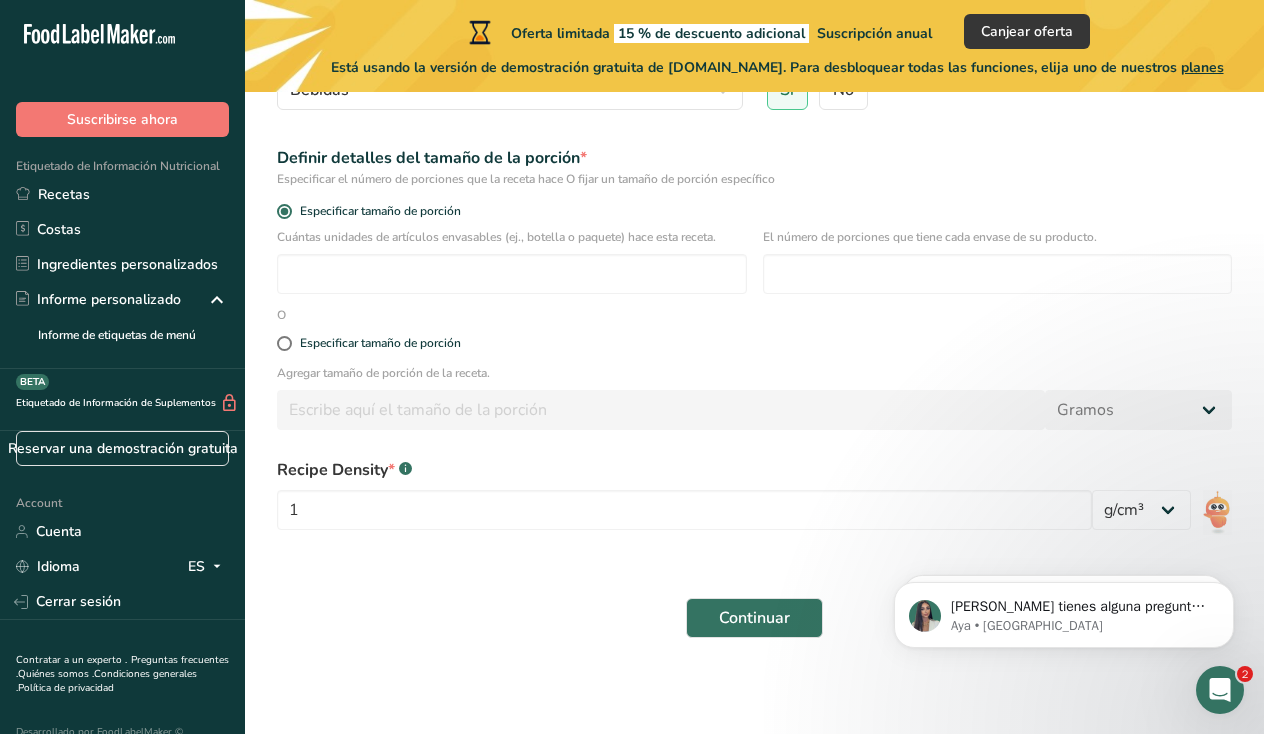 click on "Recipe Density *   .a-a{fill:#347362;}.b-a{fill:#fff;}           1
lb/pie³
g/cm³" at bounding box center [754, 500] 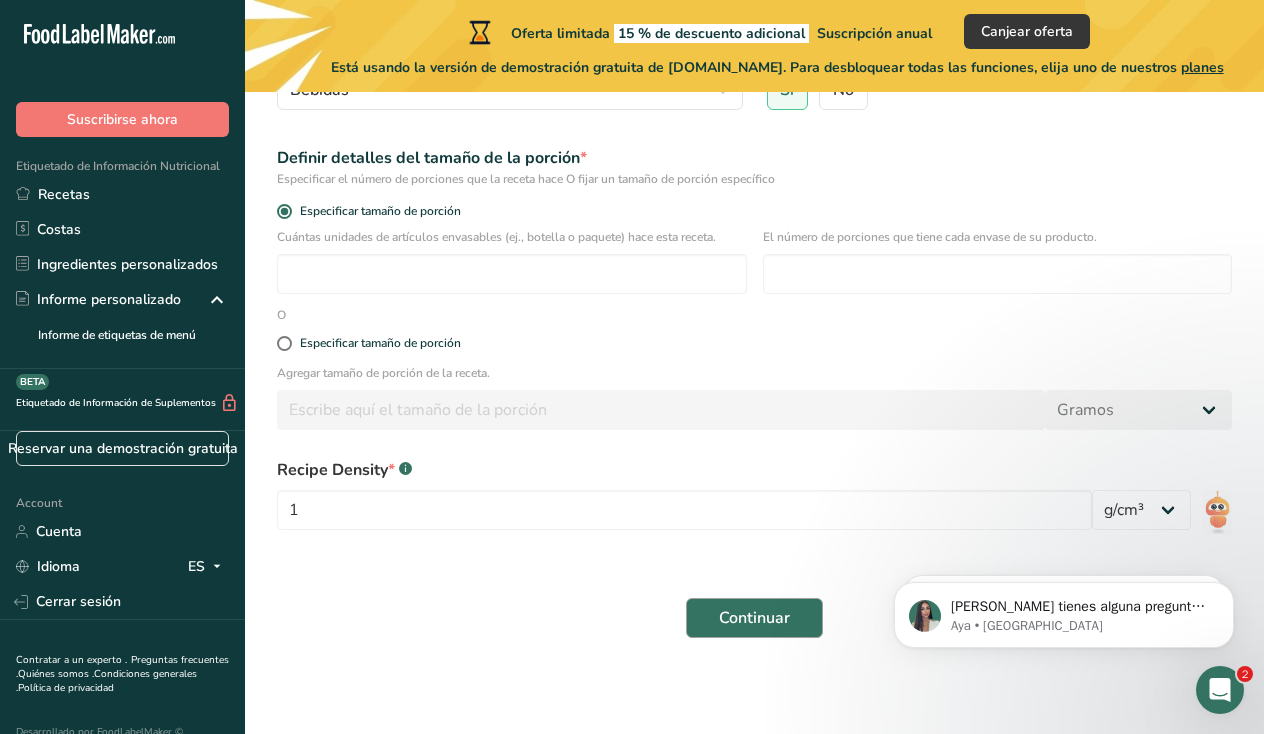 click on "Continuar" at bounding box center [754, 618] 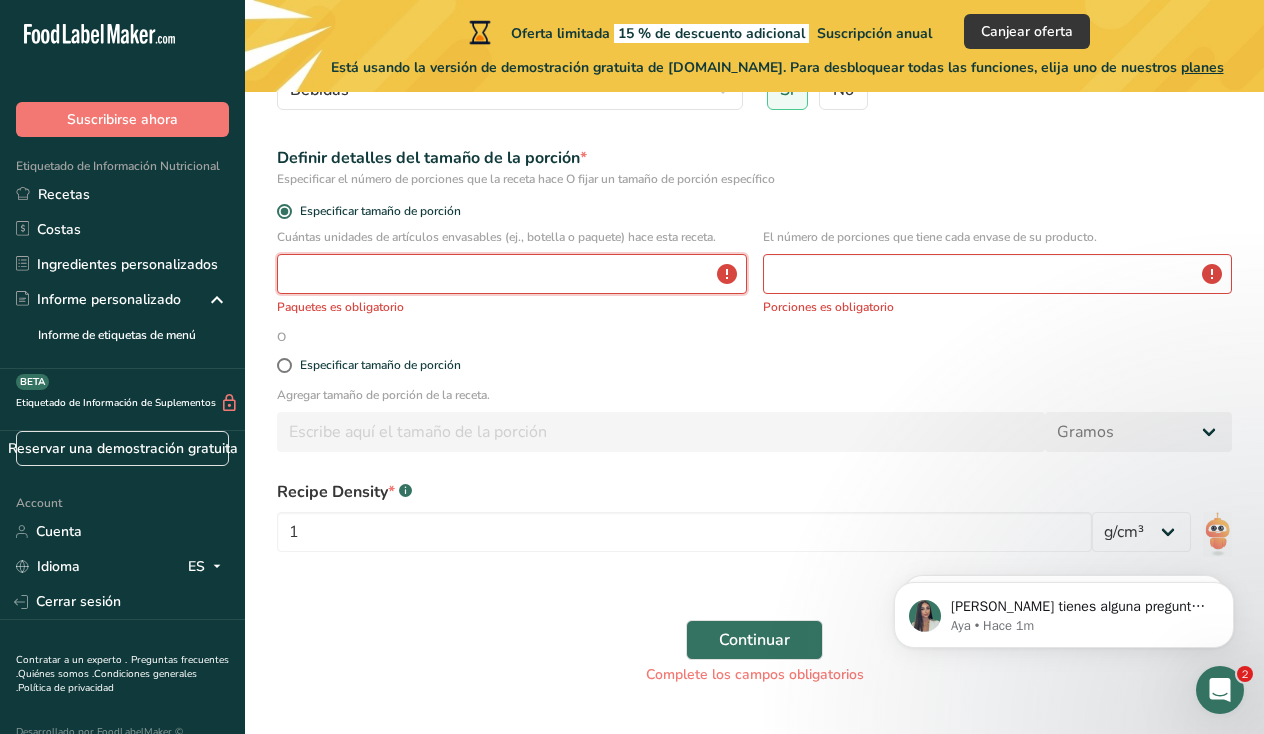click at bounding box center [512, 274] 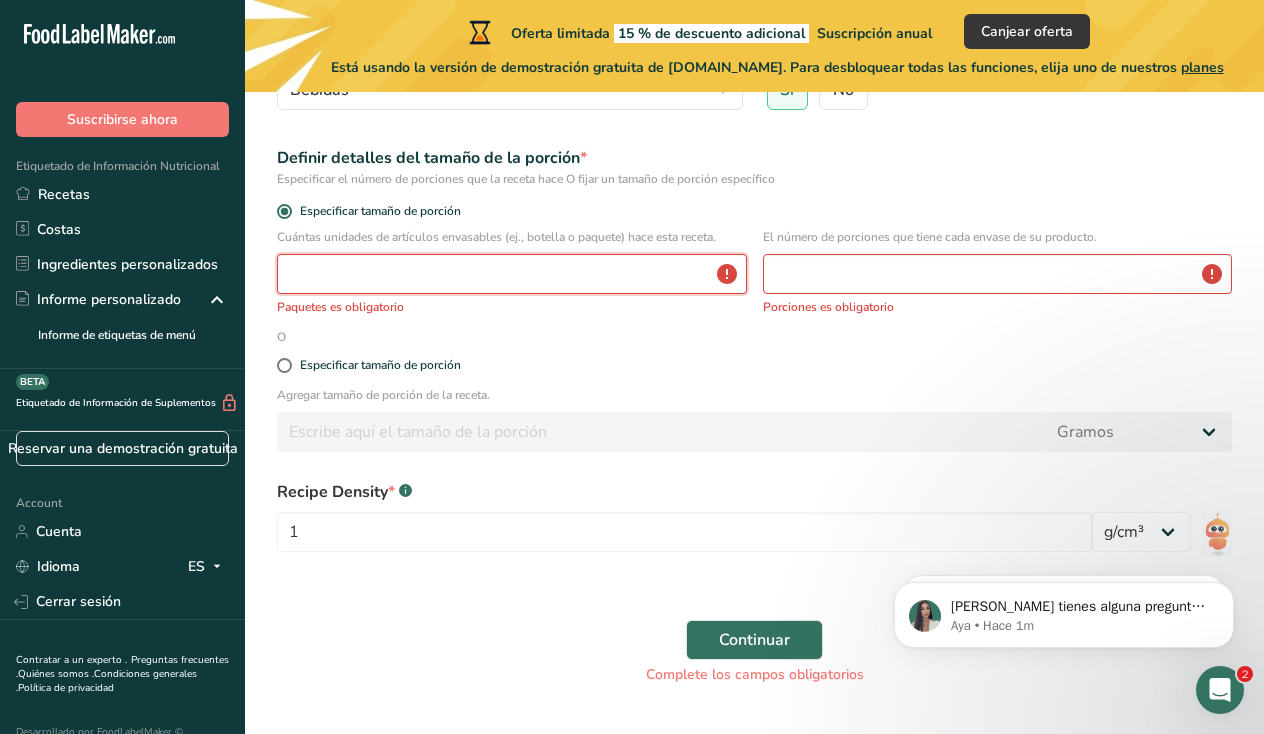 type on "1" 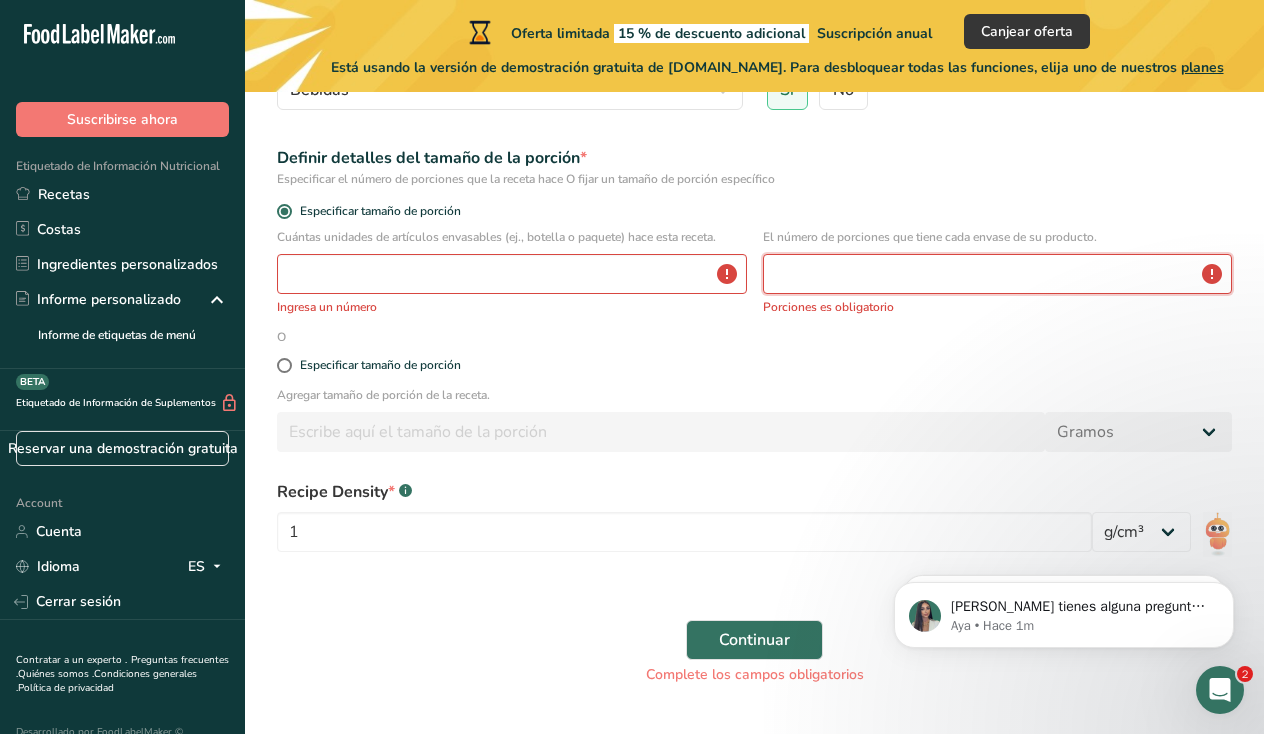 click at bounding box center (998, 274) 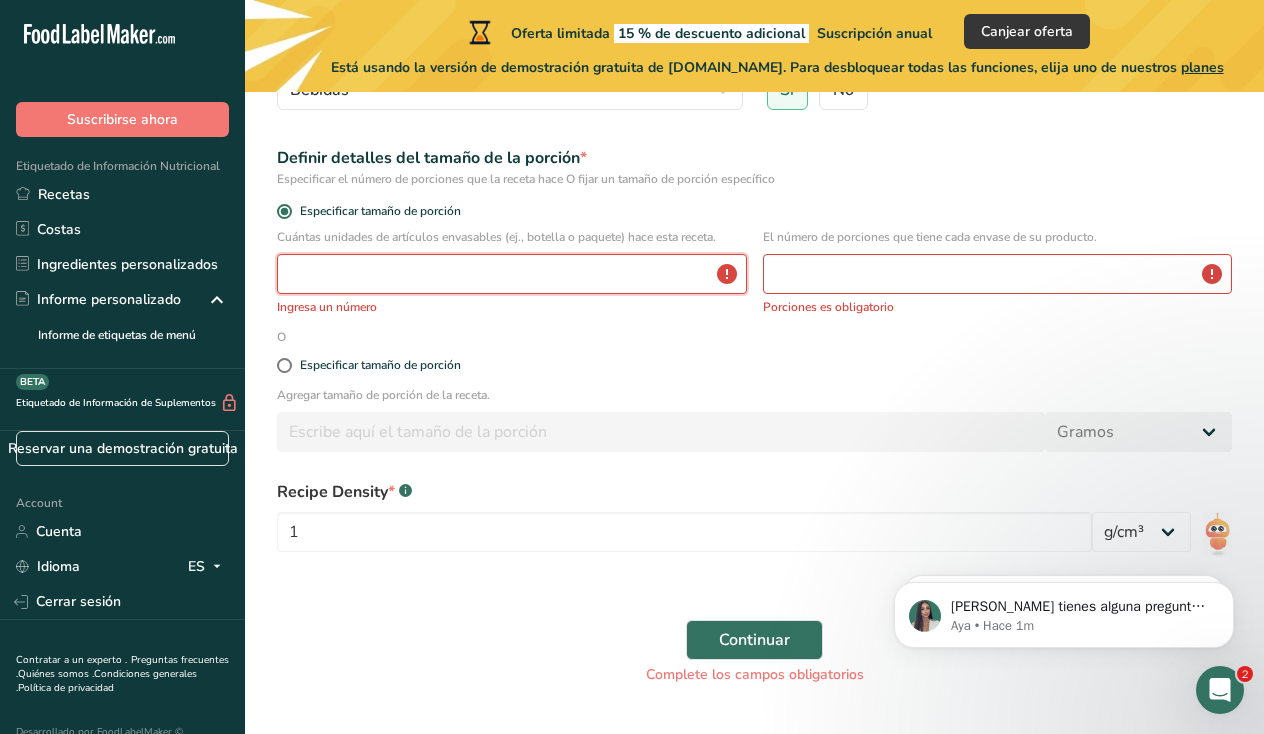 click at bounding box center (512, 274) 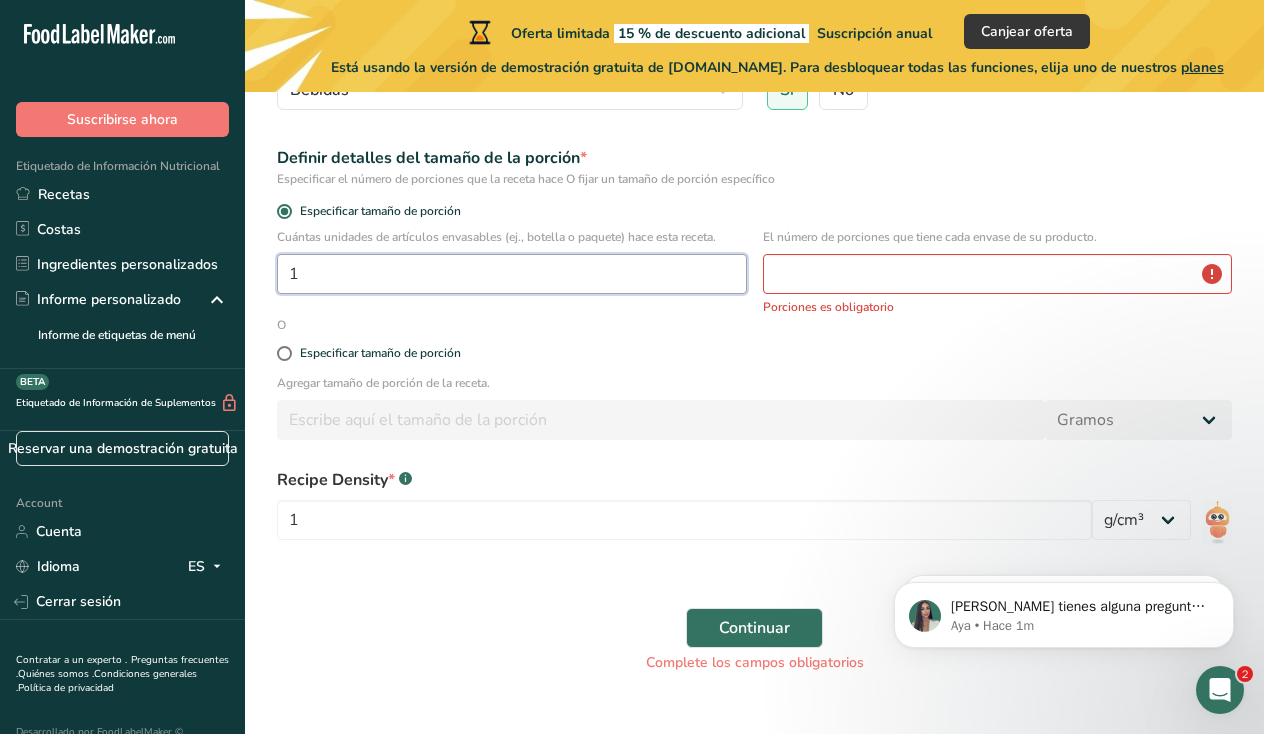 type on "1" 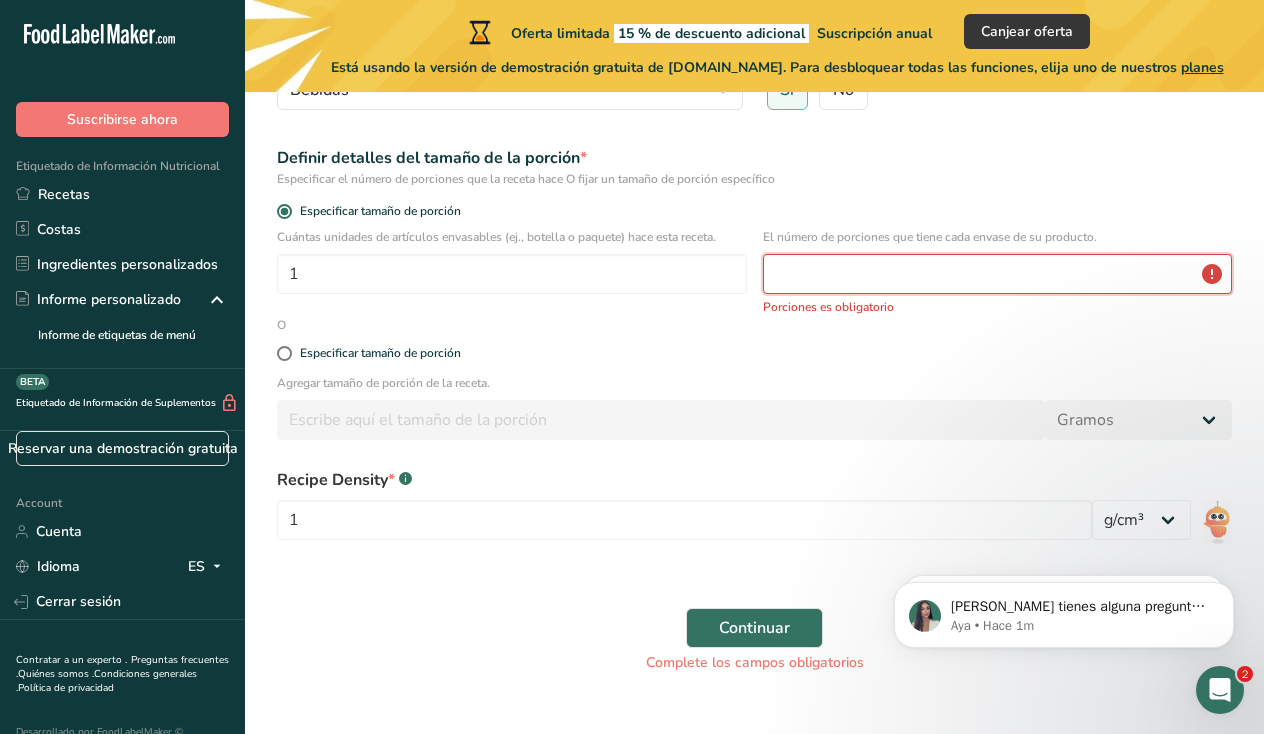 click at bounding box center [998, 274] 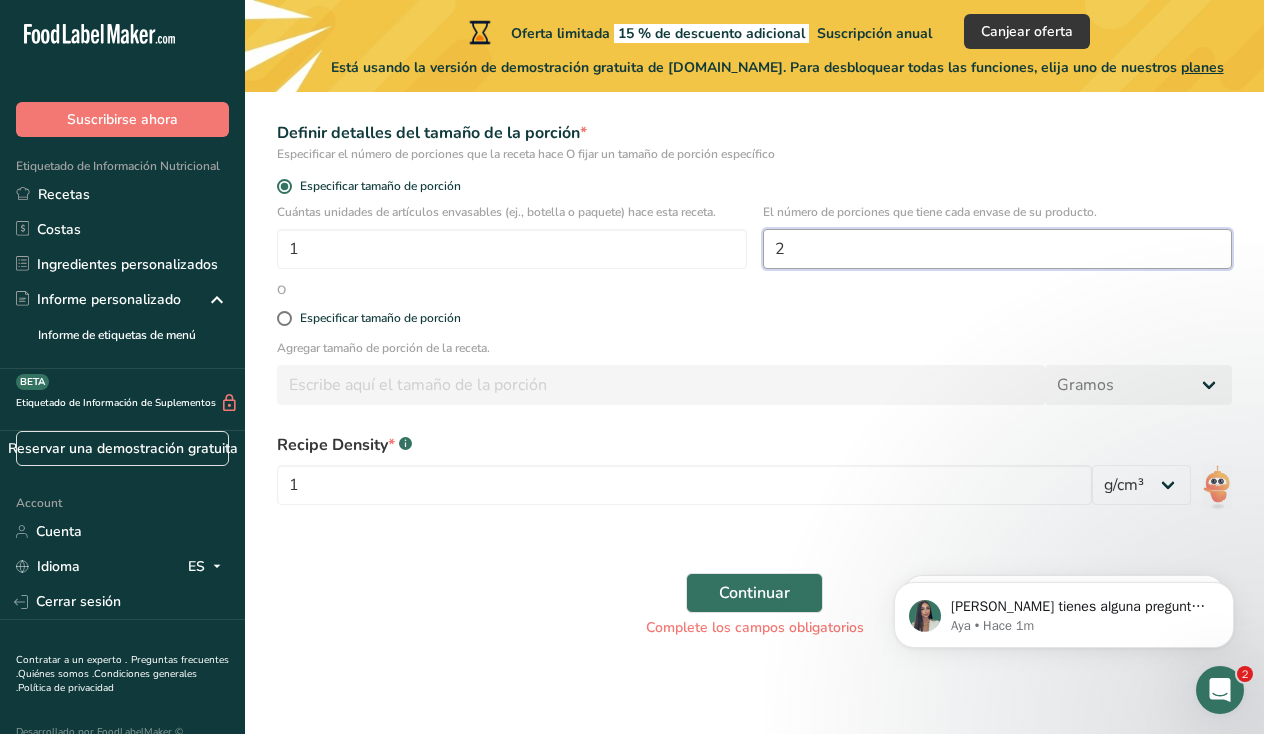 scroll, scrollTop: 310, scrollLeft: 0, axis: vertical 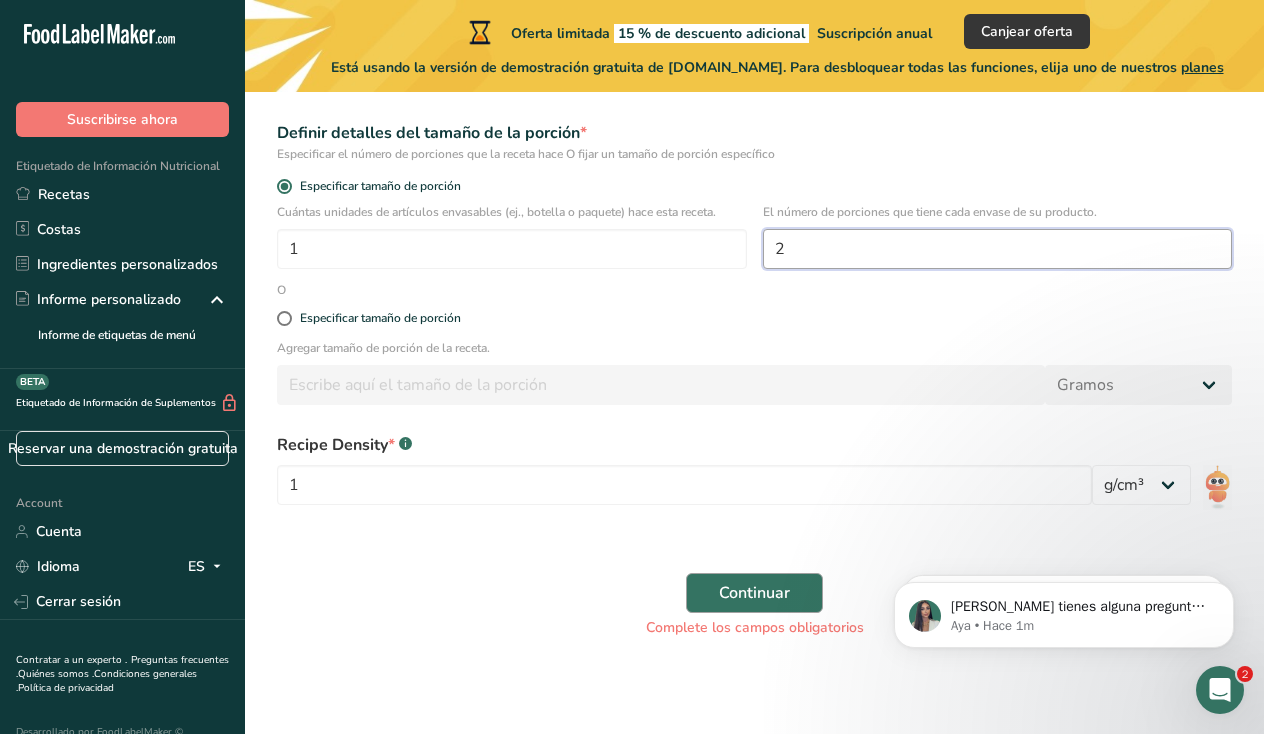 type on "2" 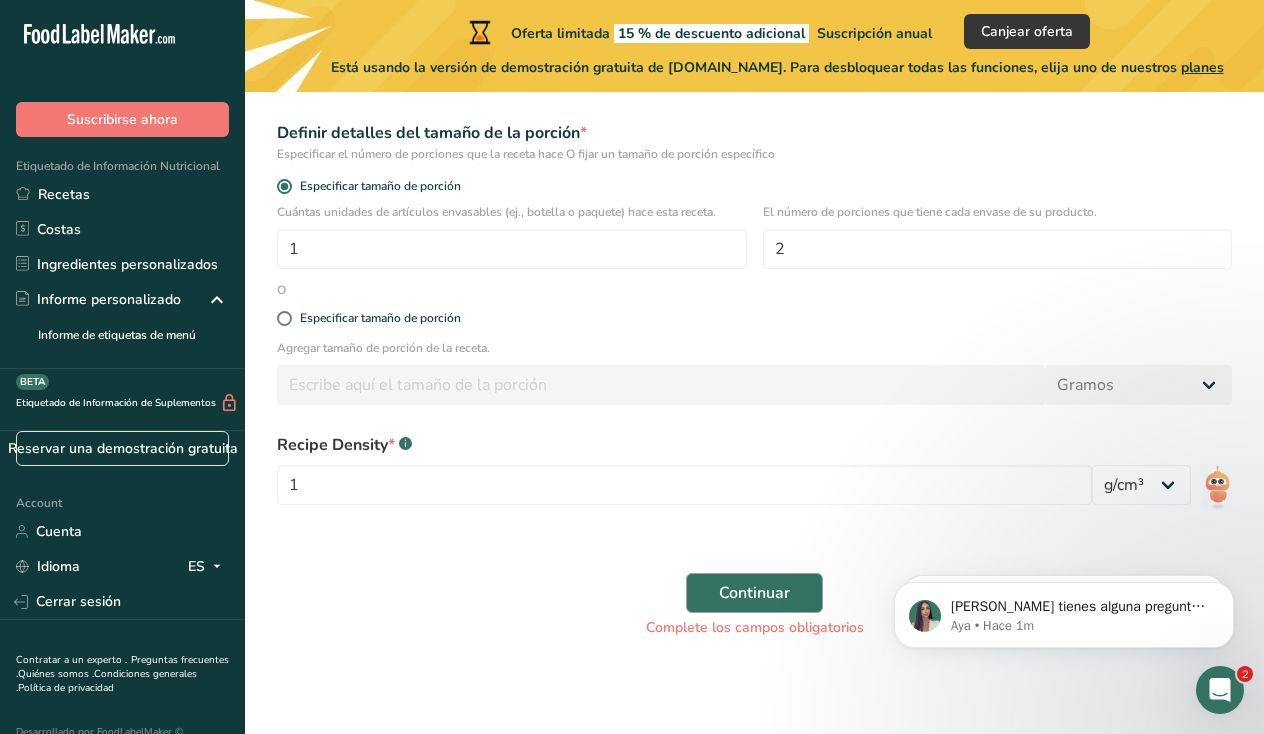 click on "Continuar" at bounding box center [754, 593] 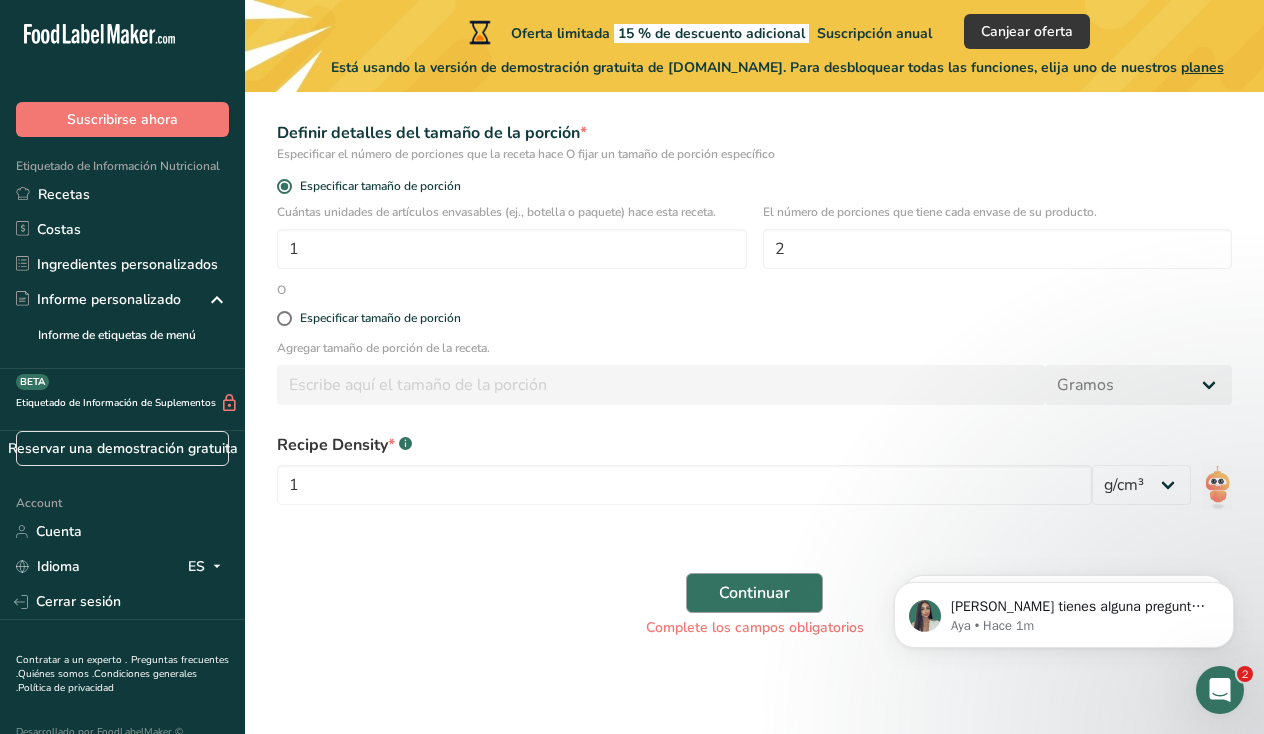 scroll, scrollTop: 285, scrollLeft: 0, axis: vertical 